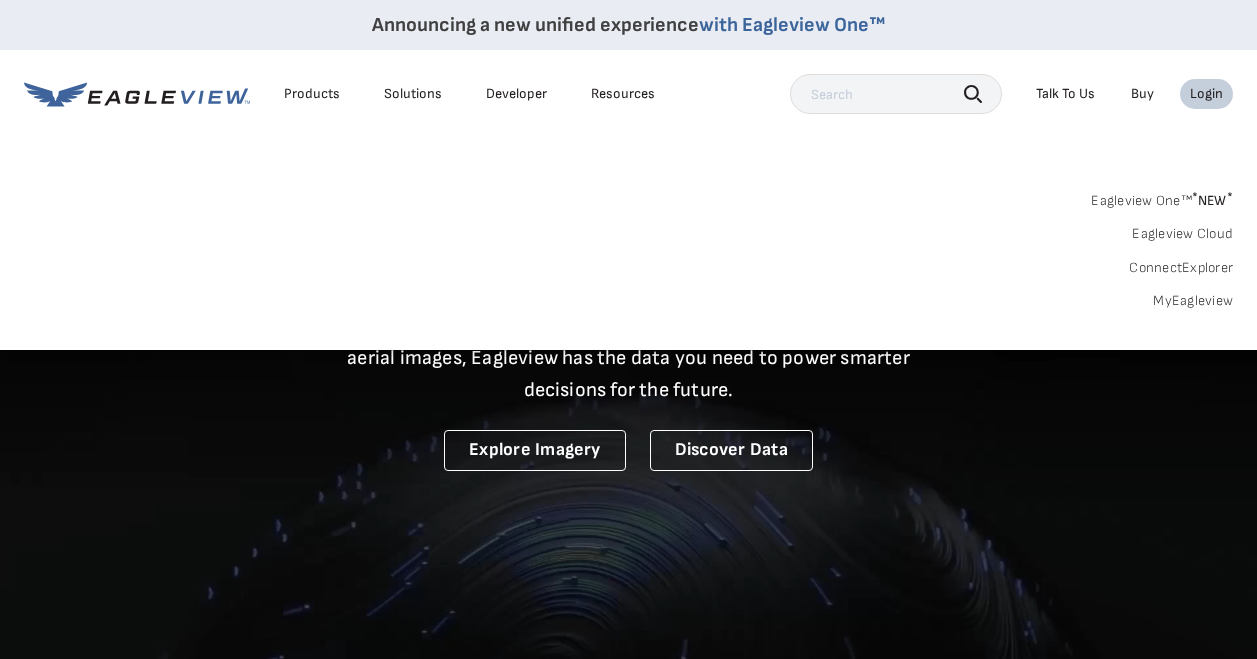 scroll, scrollTop: 0, scrollLeft: 0, axis: both 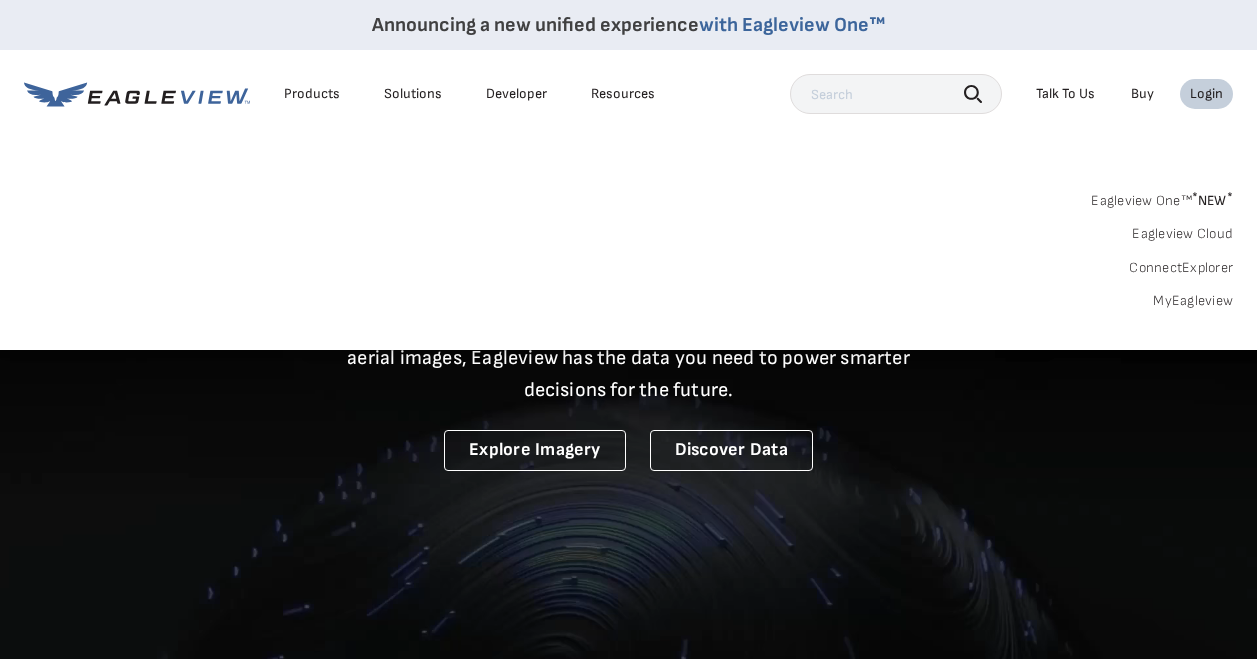 click on "Login" at bounding box center (1206, 94) 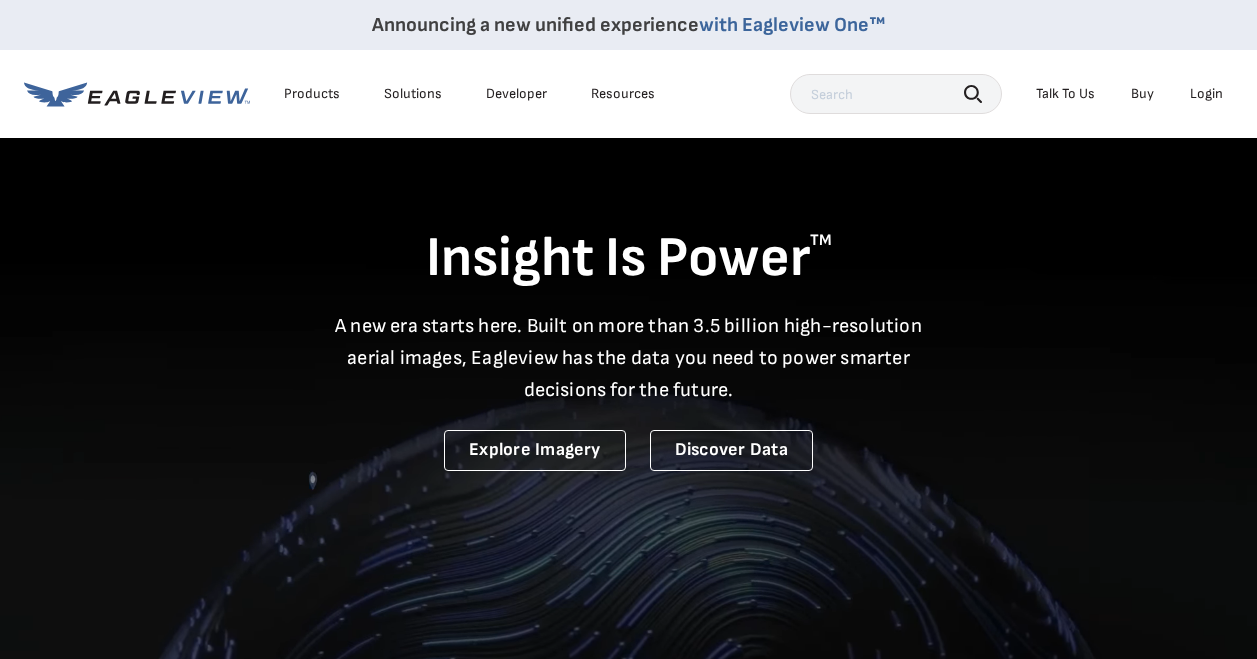 scroll, scrollTop: 576, scrollLeft: 0, axis: vertical 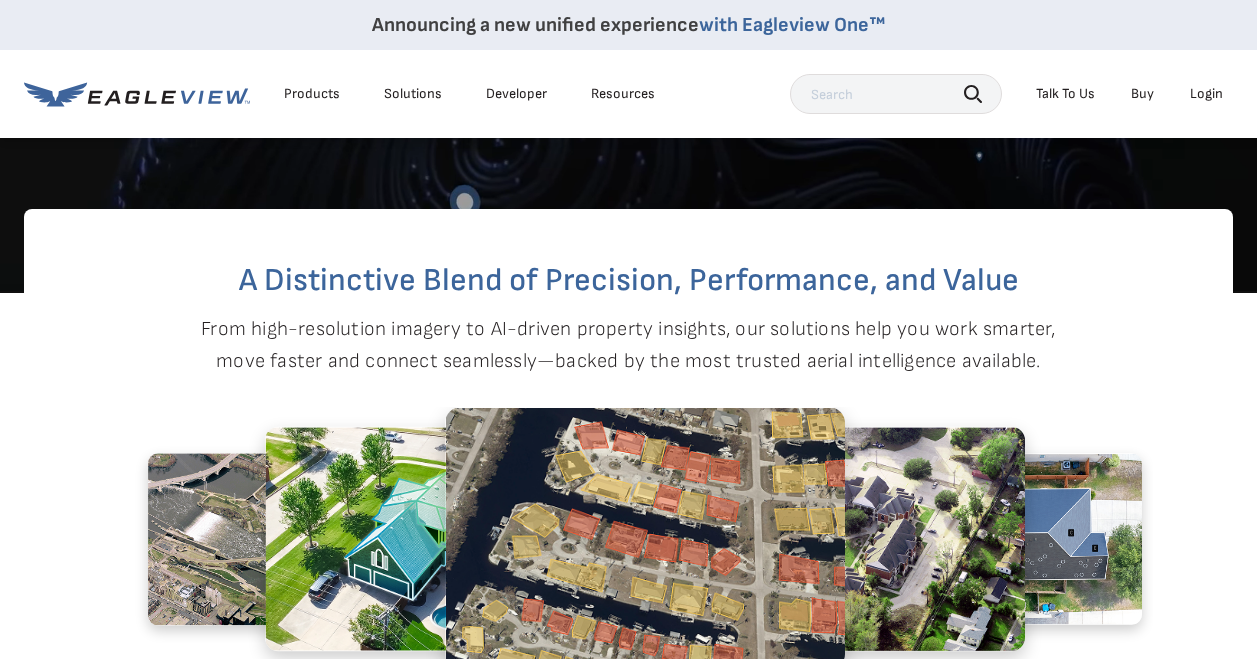 click on "Login" at bounding box center [1206, 94] 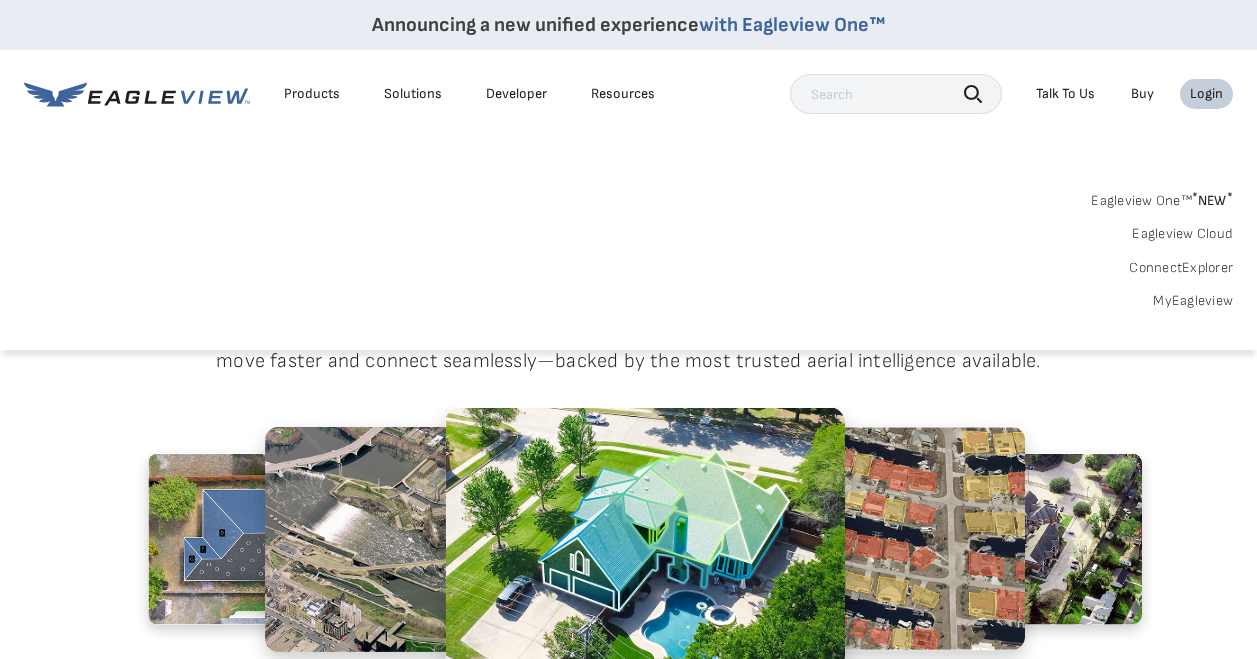 click on "Buy" at bounding box center [1142, 94] 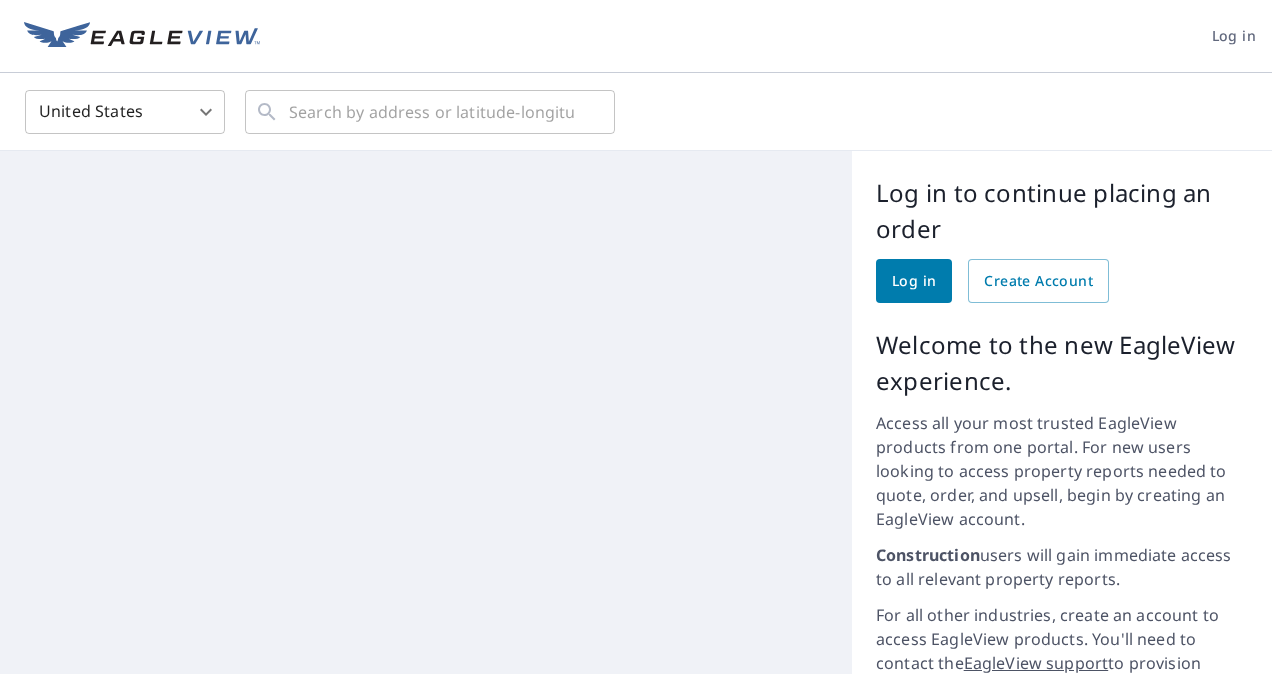 scroll, scrollTop: 0, scrollLeft: 0, axis: both 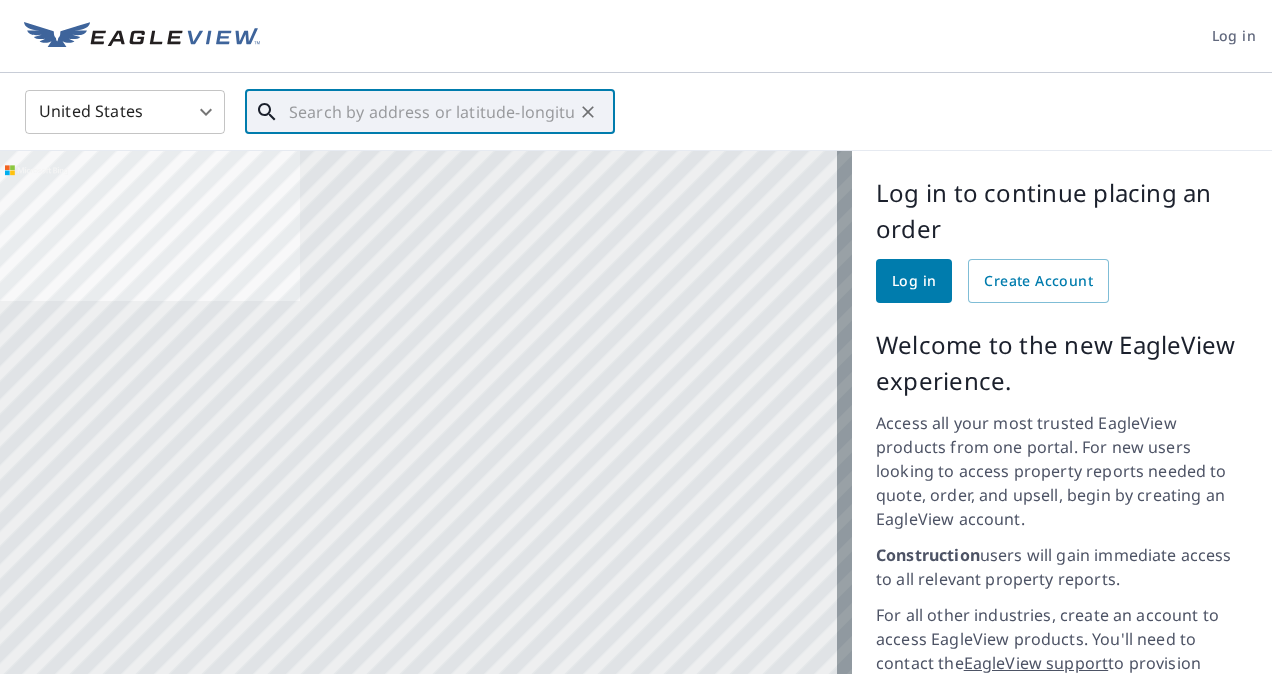 click at bounding box center (431, 112) 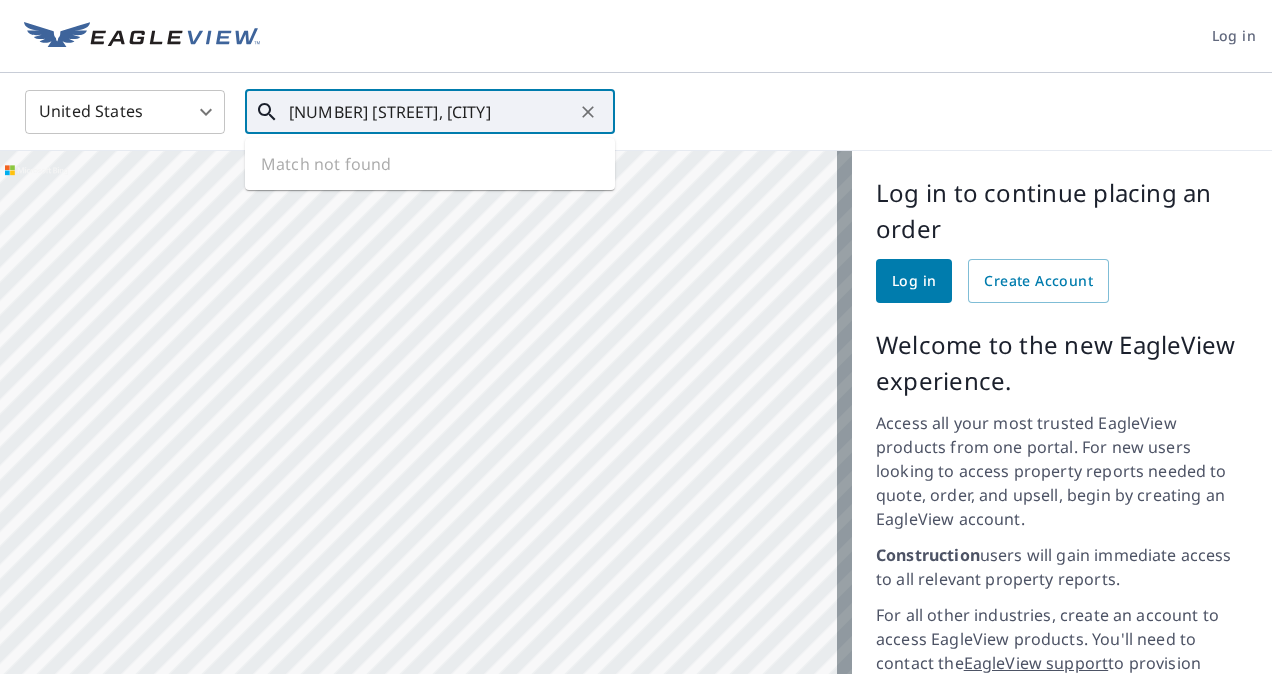 type on "[NUMBER] [STREET], [CITY]" 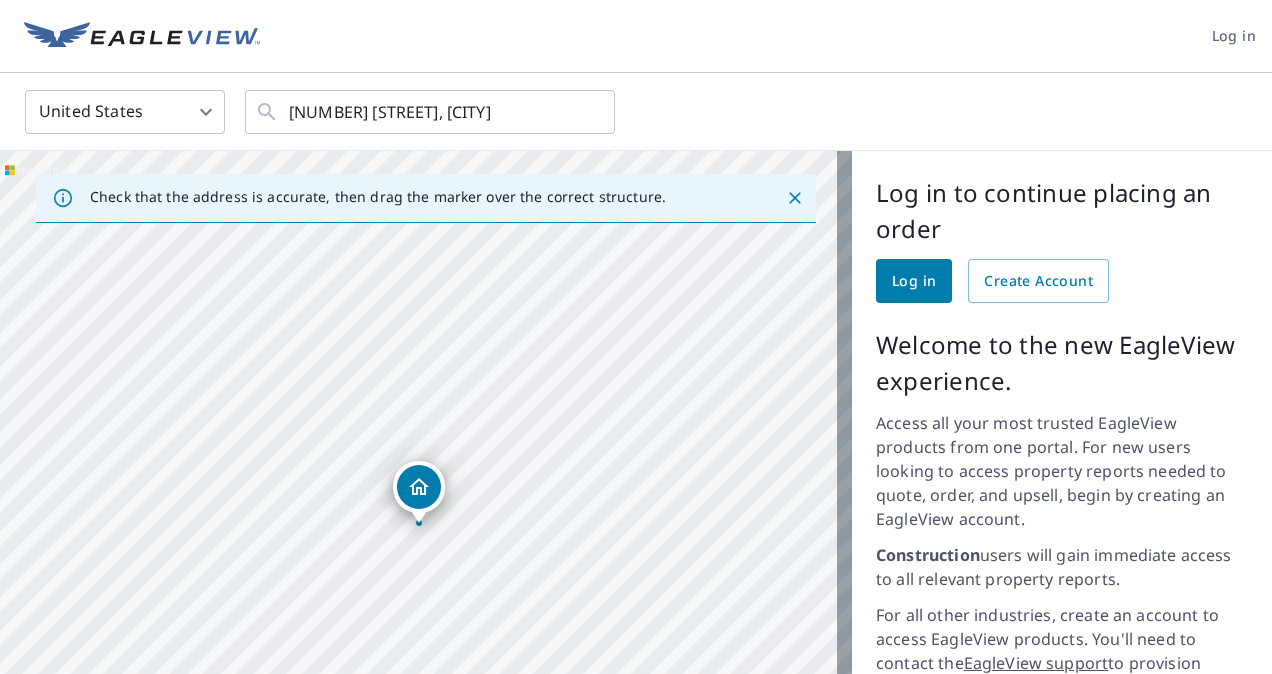click on "Log in" at bounding box center (914, 281) 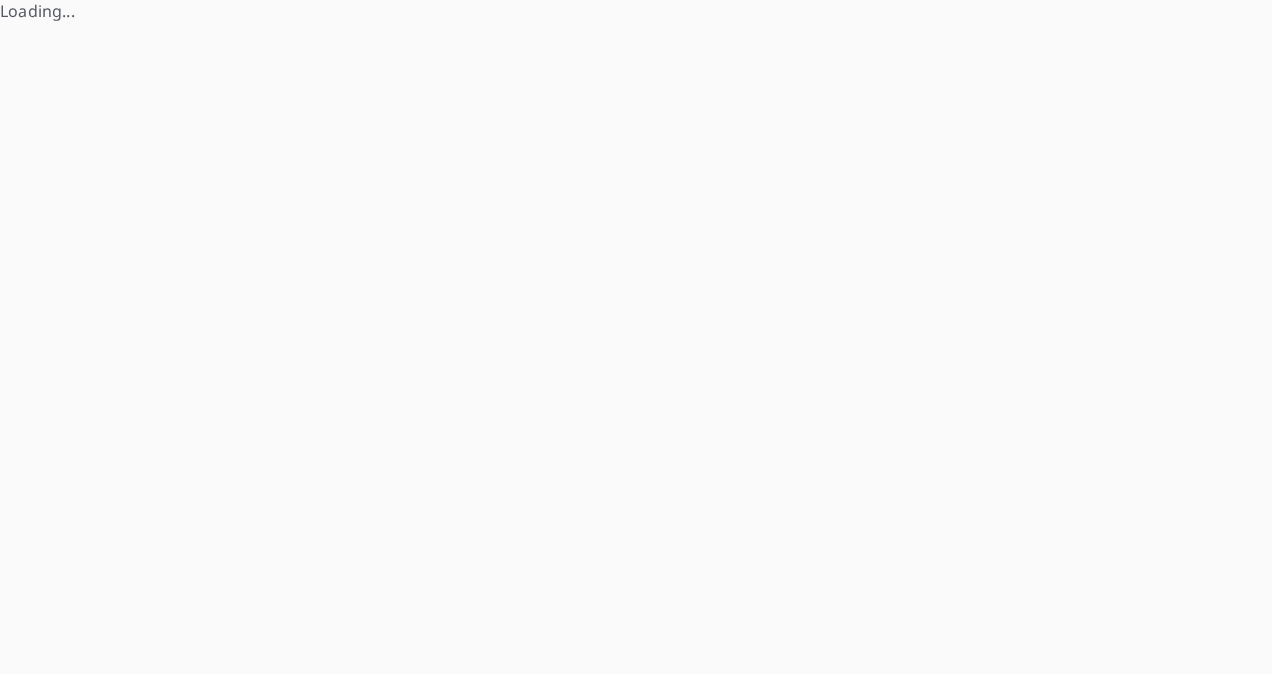 scroll, scrollTop: 0, scrollLeft: 0, axis: both 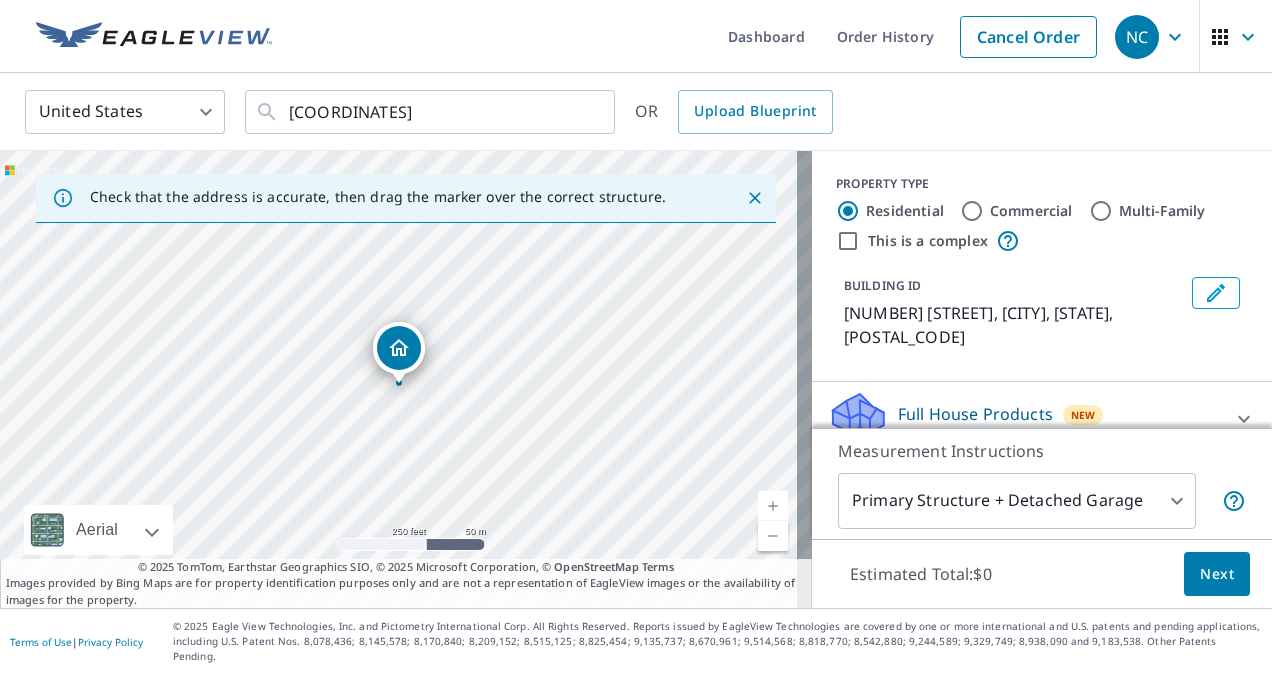 click on "Next" at bounding box center (1217, 574) 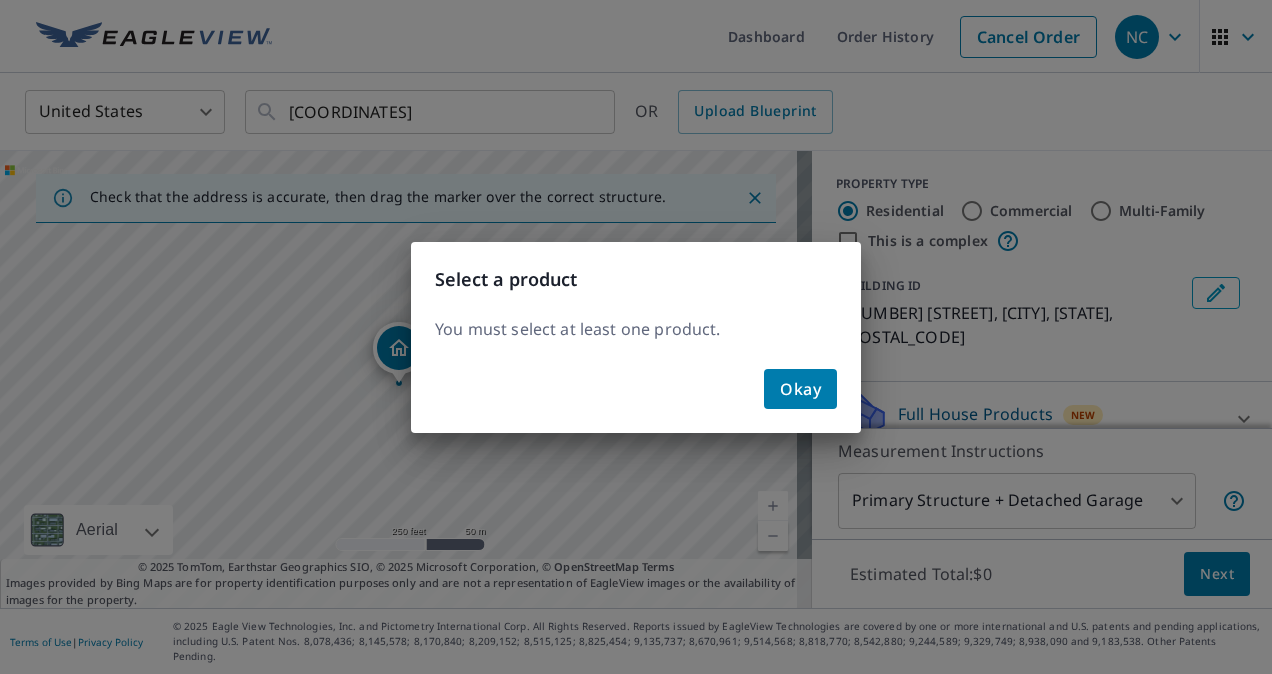 click on "Okay" at bounding box center (636, 397) 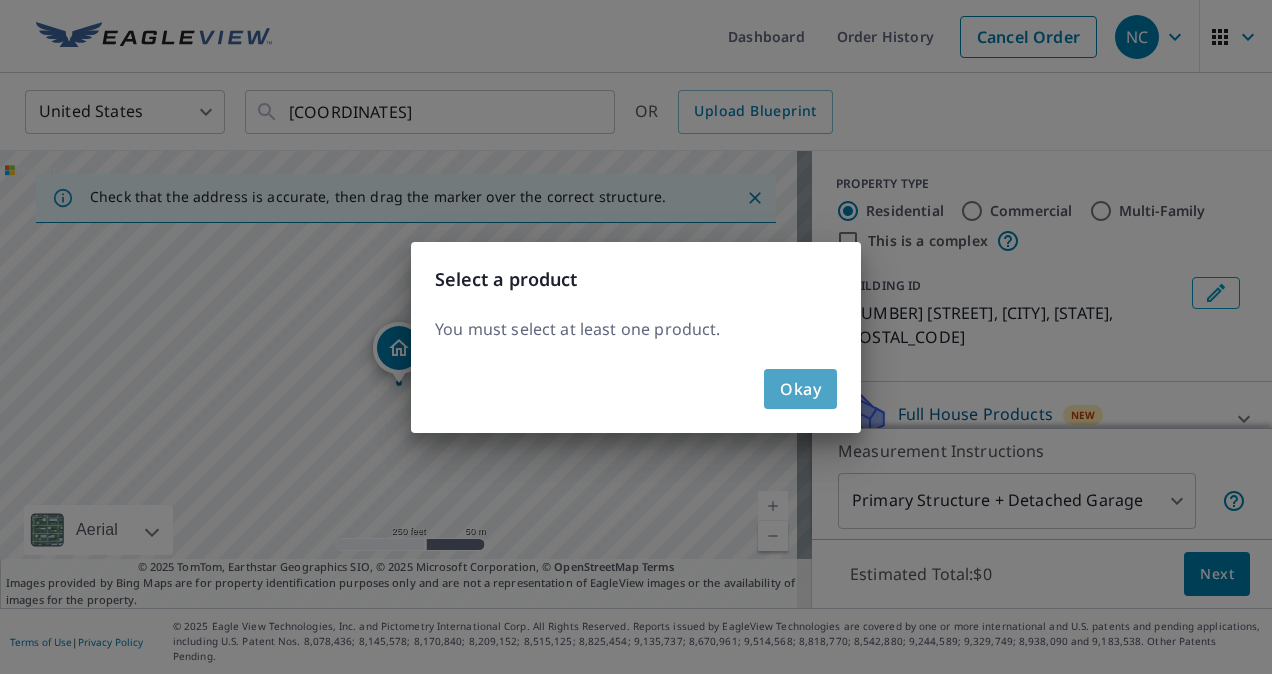 click on "Okay" at bounding box center (800, 389) 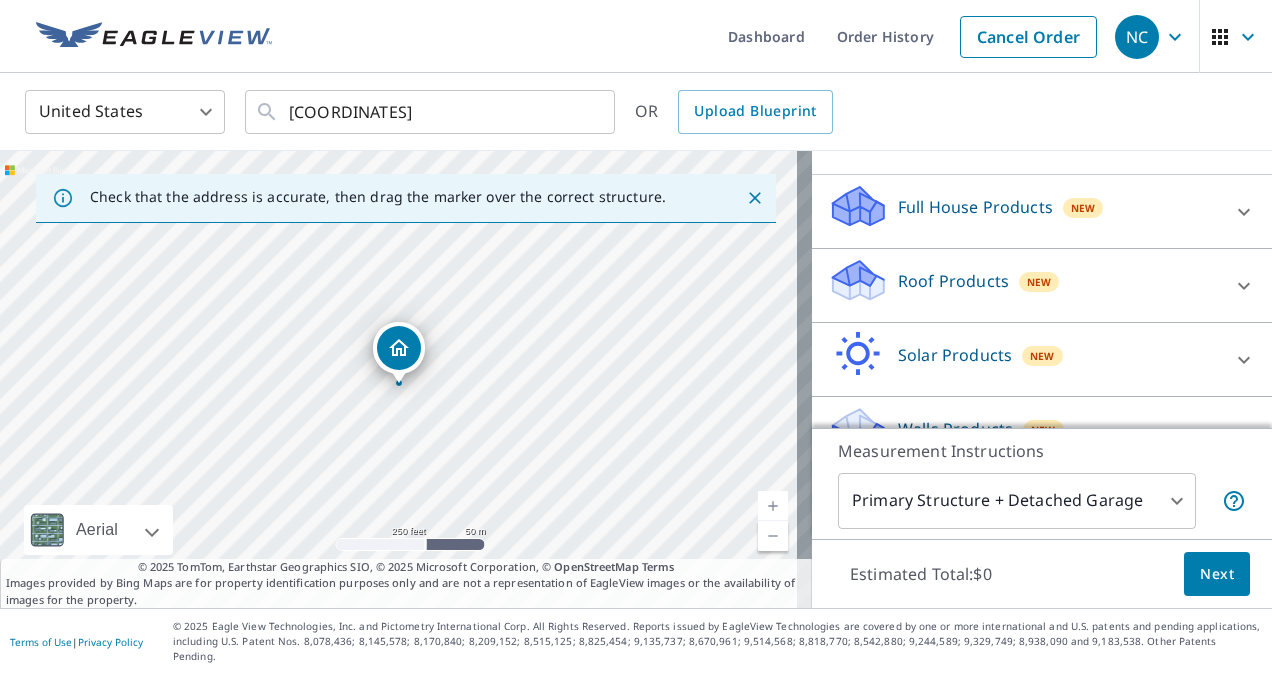 scroll, scrollTop: 211, scrollLeft: 0, axis: vertical 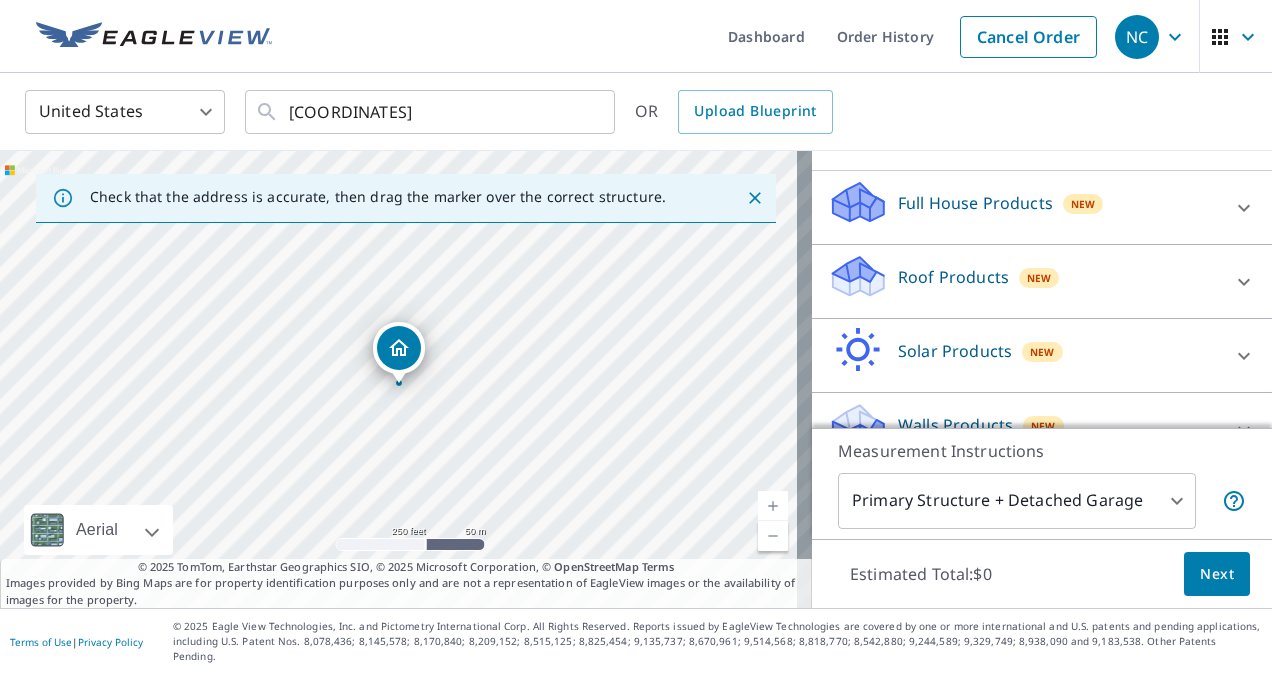 click on "Roof Products New" at bounding box center [1024, 281] 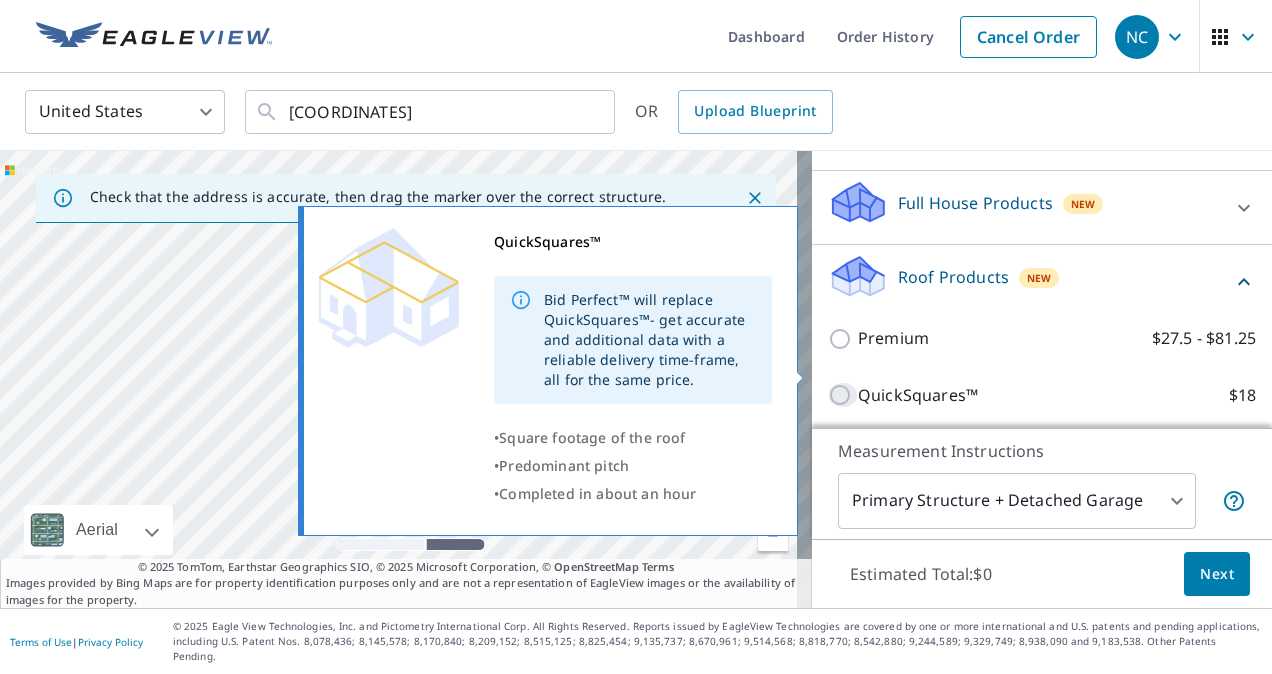click on "QuickSquares™ $18" at bounding box center (843, 395) 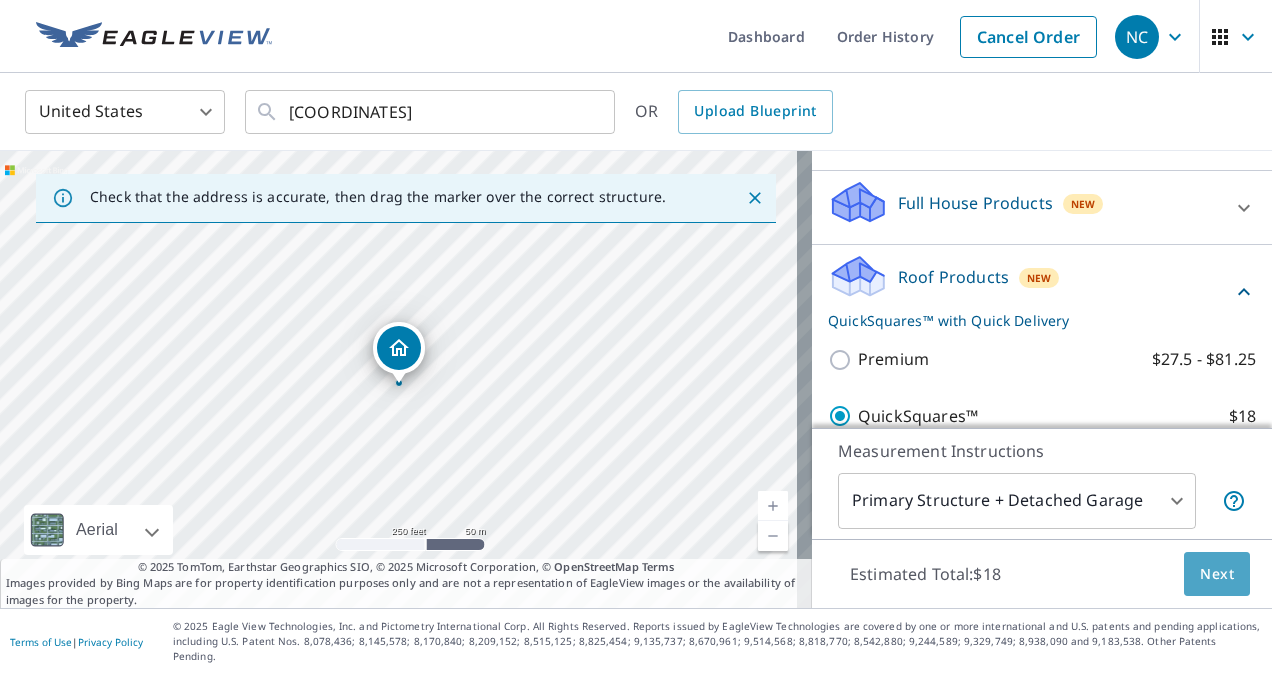click on "Next" at bounding box center (1217, 574) 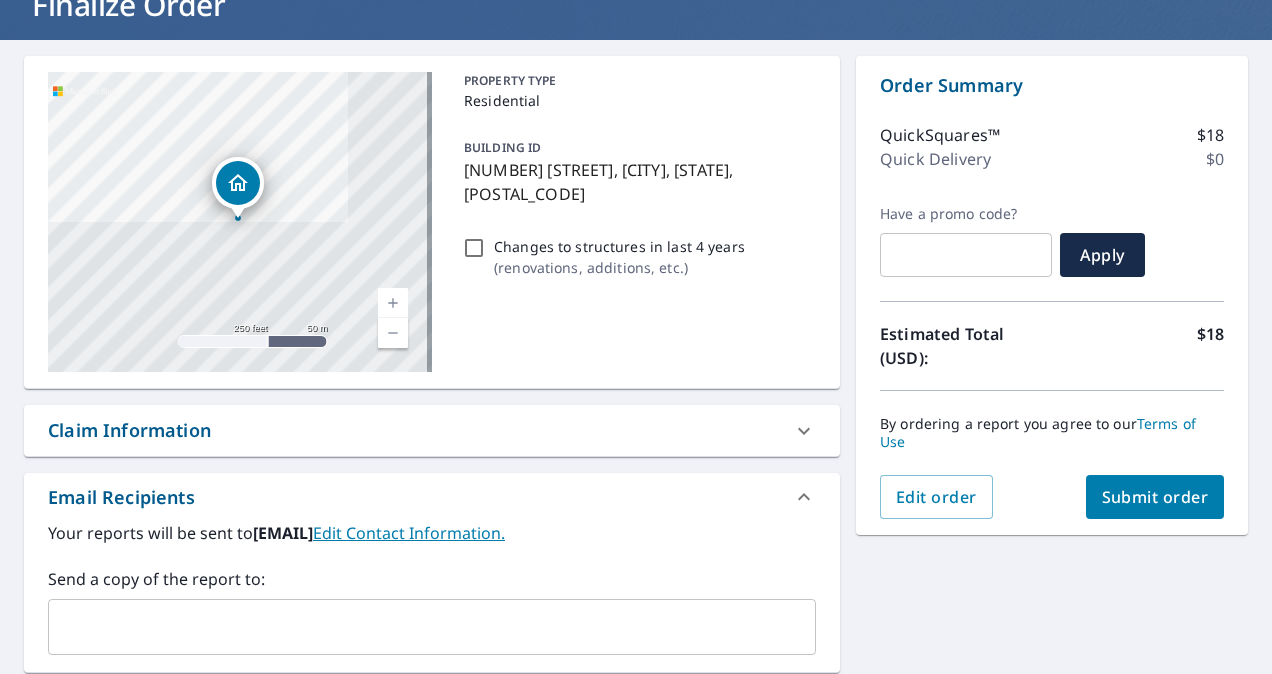 scroll, scrollTop: 245, scrollLeft: 0, axis: vertical 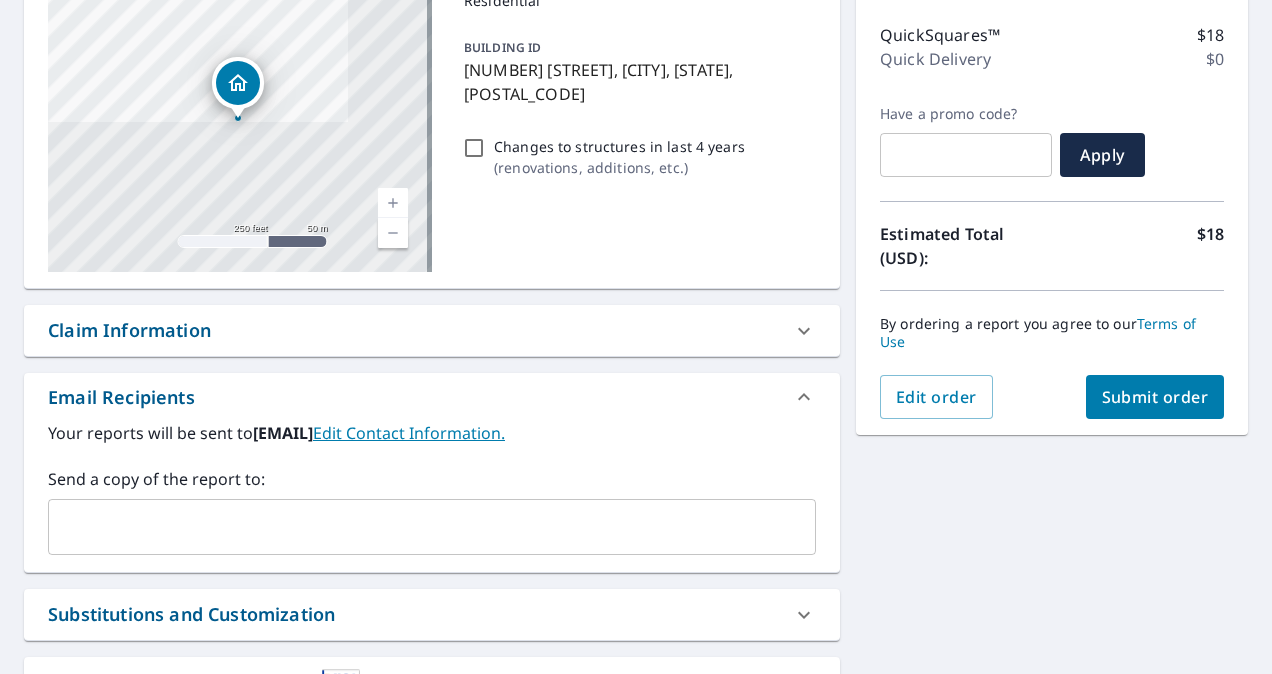 click on "Submit order" at bounding box center (1155, 397) 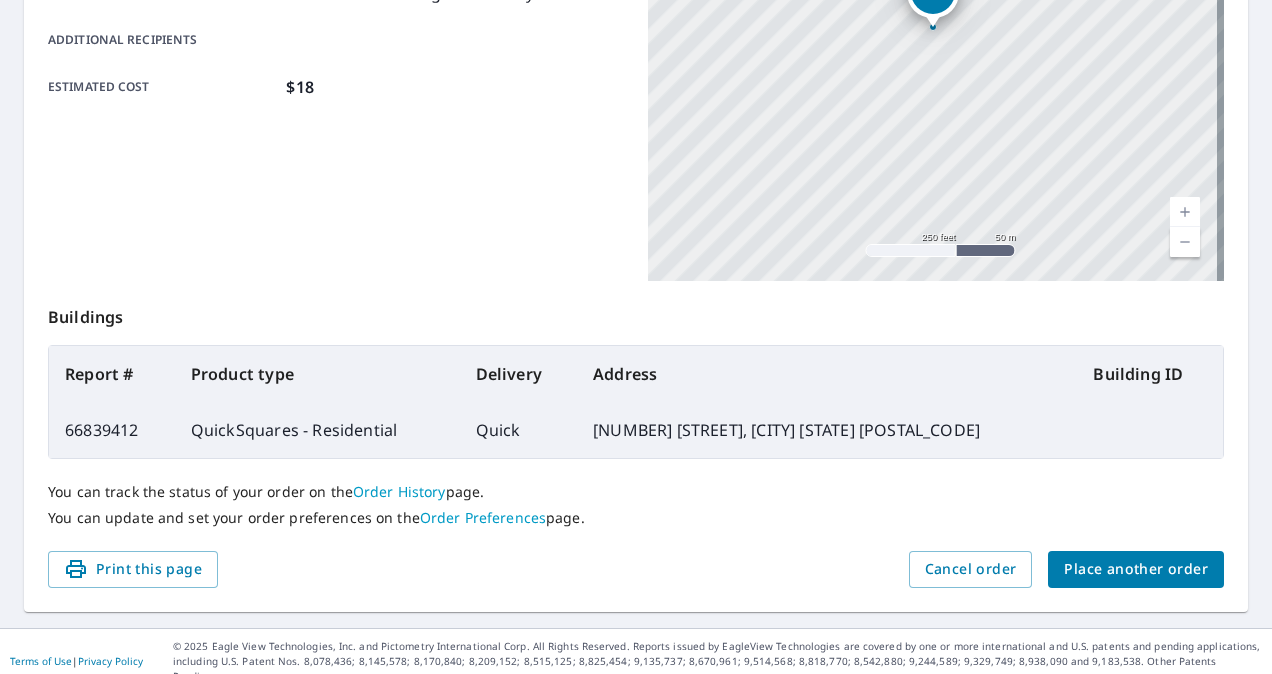 scroll, scrollTop: 502, scrollLeft: 0, axis: vertical 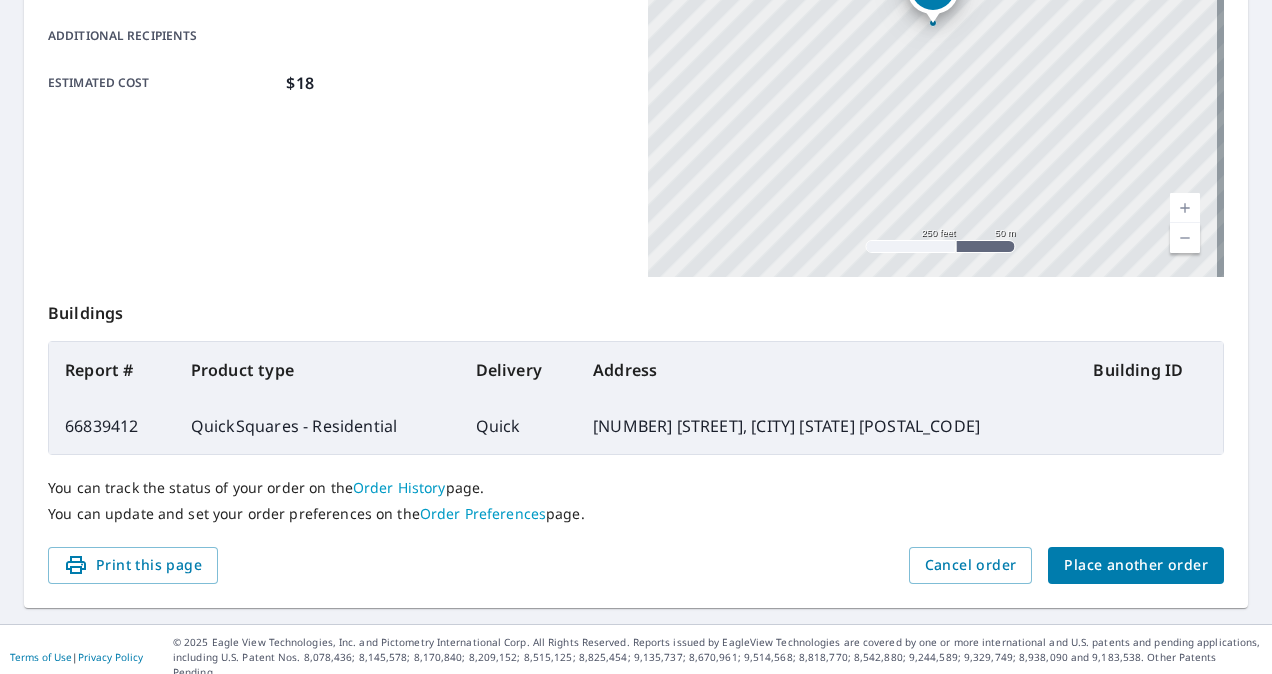 click on "Place another order" at bounding box center [1136, 565] 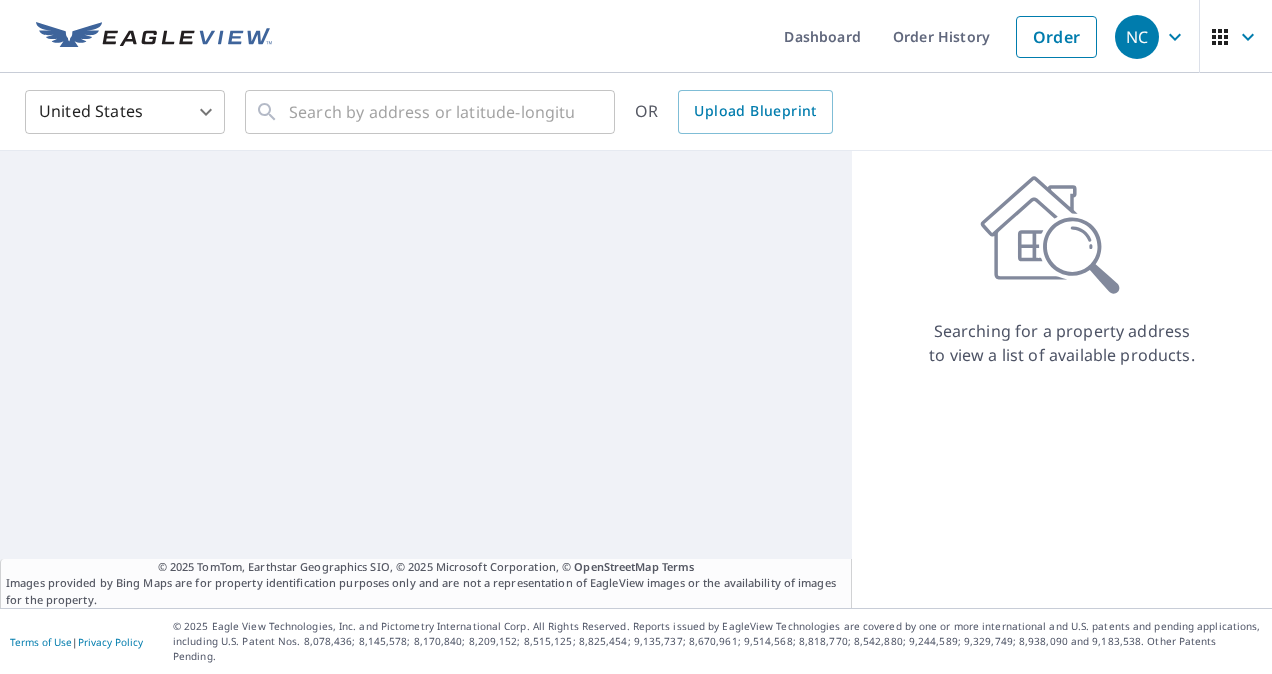 scroll, scrollTop: 0, scrollLeft: 0, axis: both 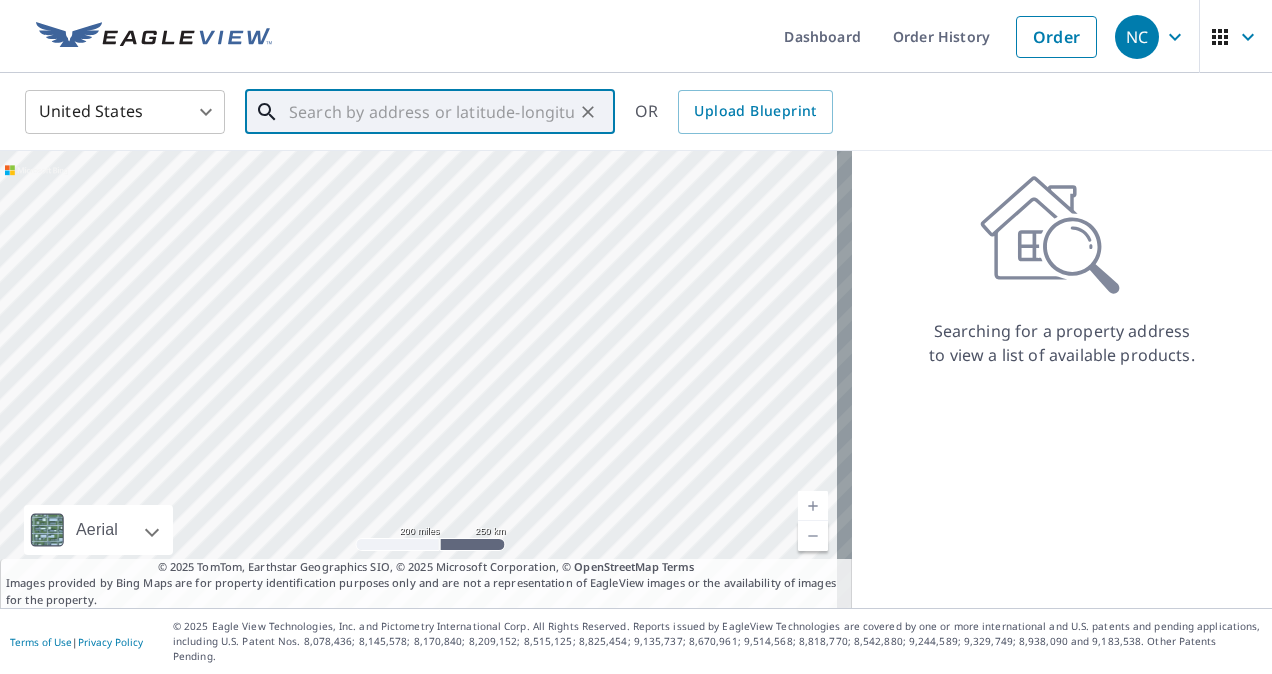 click at bounding box center [431, 112] 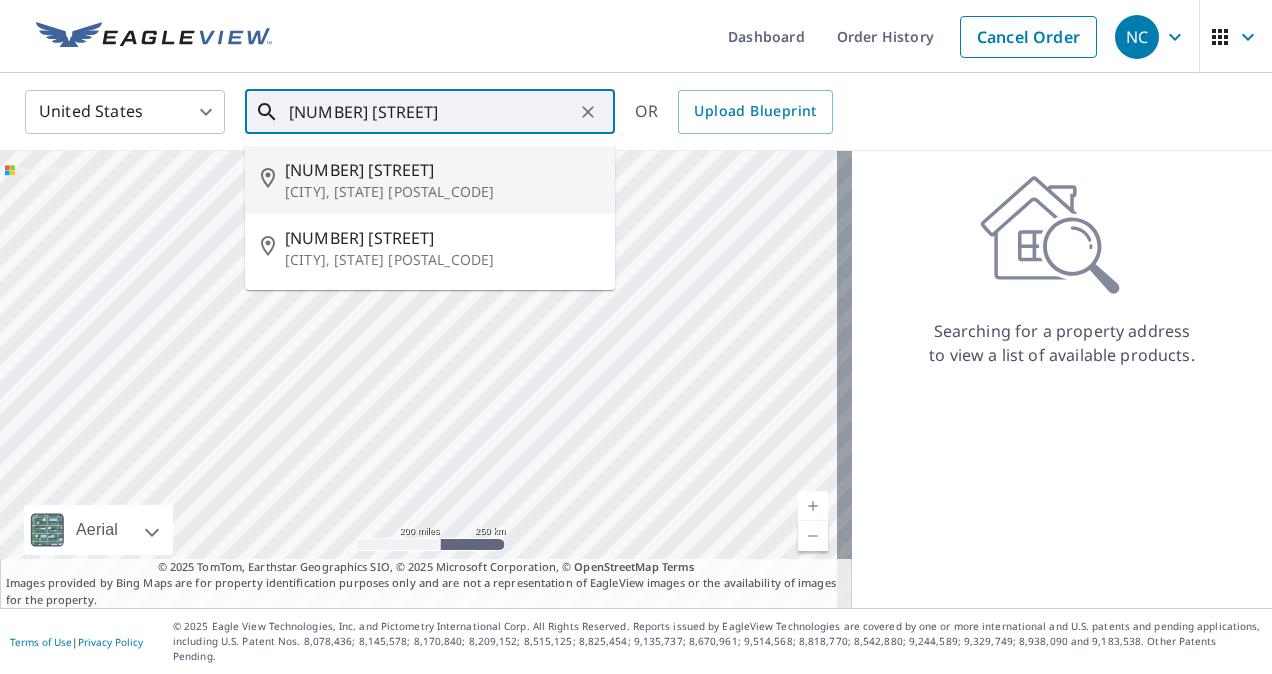 click on "343 E 15th Ave" at bounding box center (442, 170) 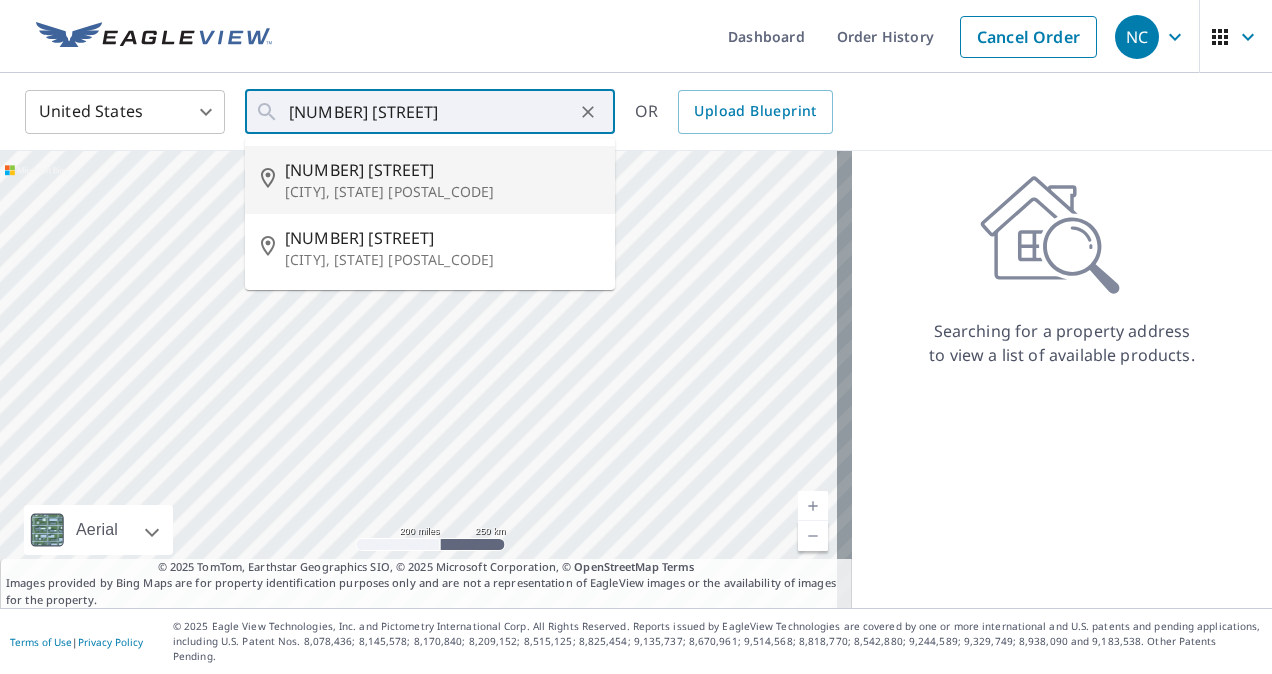 type on "343 E 15th Ave Eugene, OR 97401" 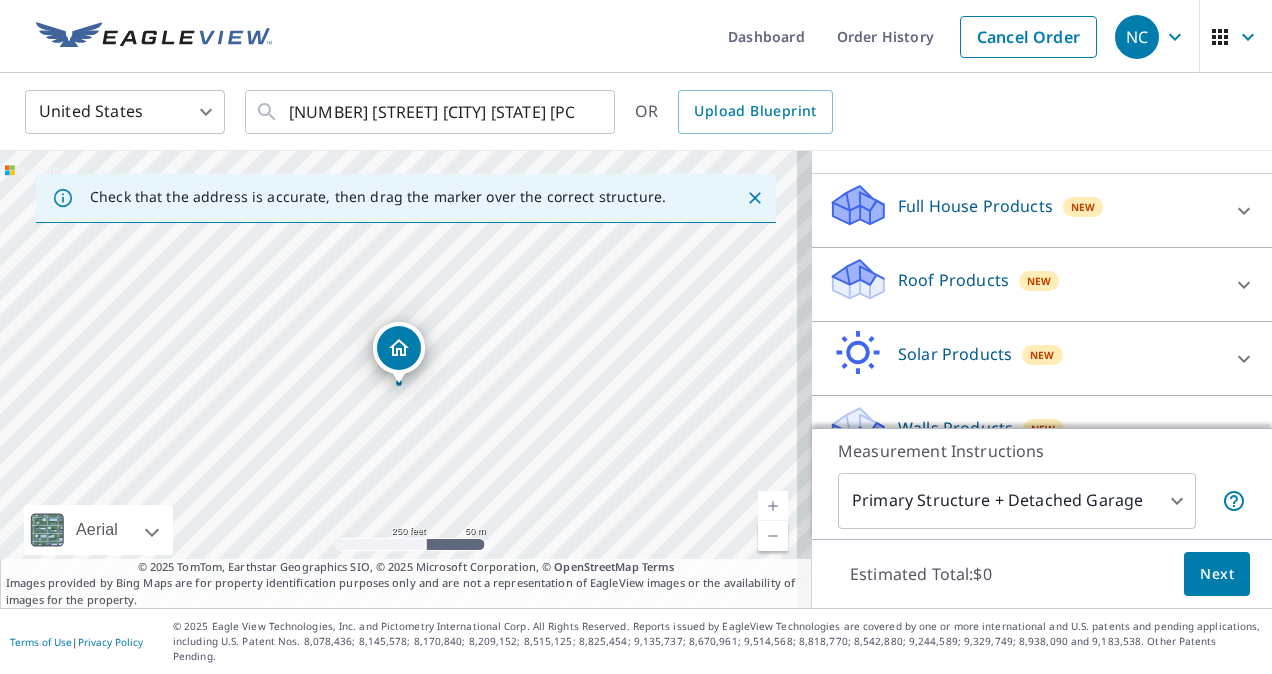 scroll, scrollTop: 211, scrollLeft: 0, axis: vertical 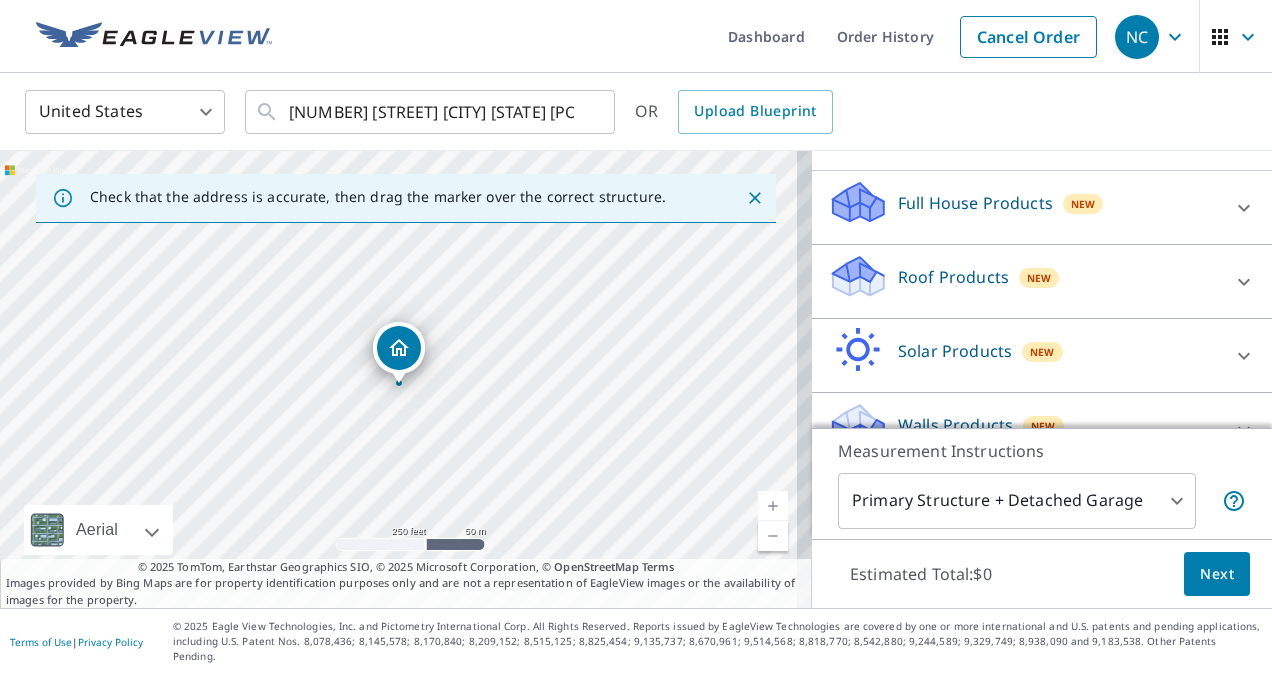 click on "Roof Products New" at bounding box center (1024, 281) 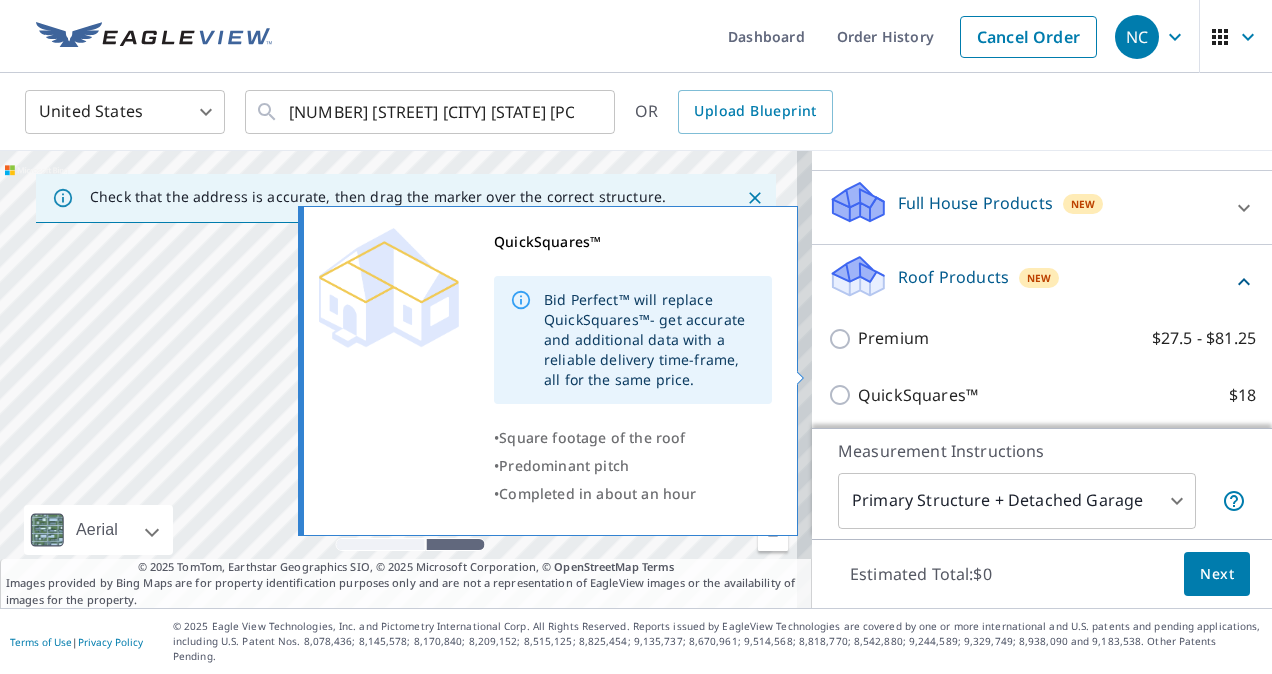 click on "QuickSquares™ Bid Perfect™ will replace QuickSquares™- get accurate and additional data with a reliable delivery time-frame, all for the same price. • Square footage of the roof • Predominant pitch • Completed in about an hour" at bounding box center (557, 371) 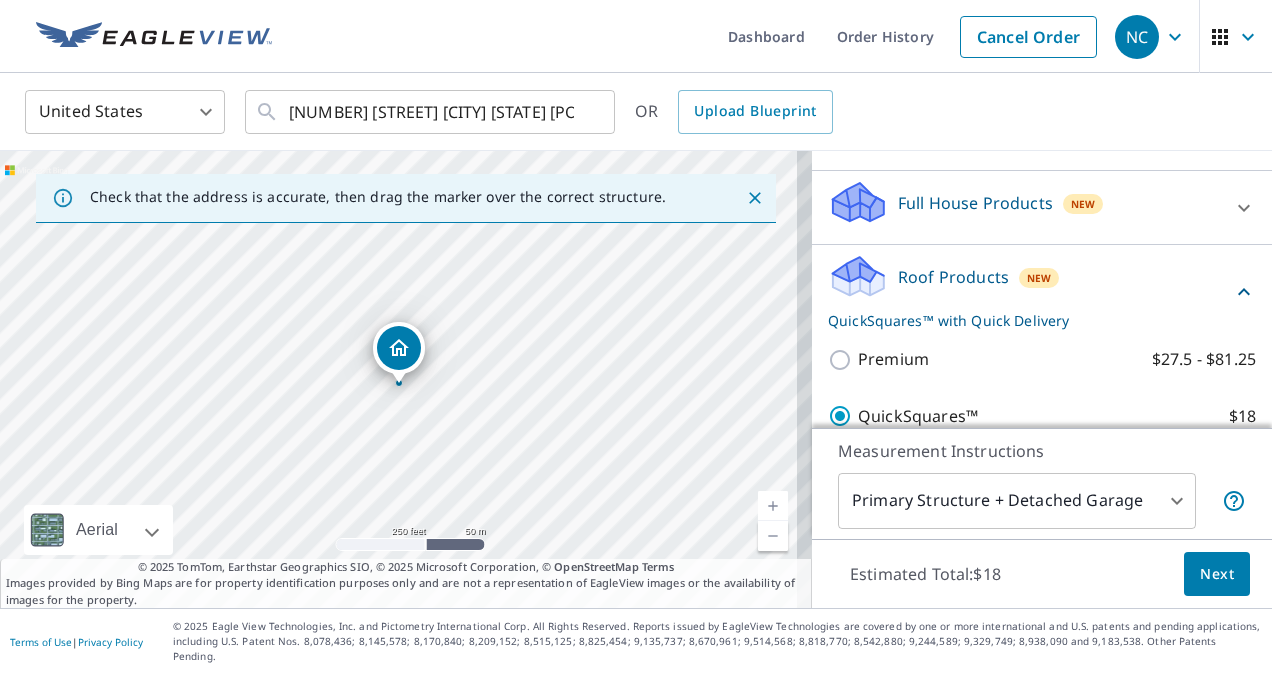 click on "Next" at bounding box center (1217, 574) 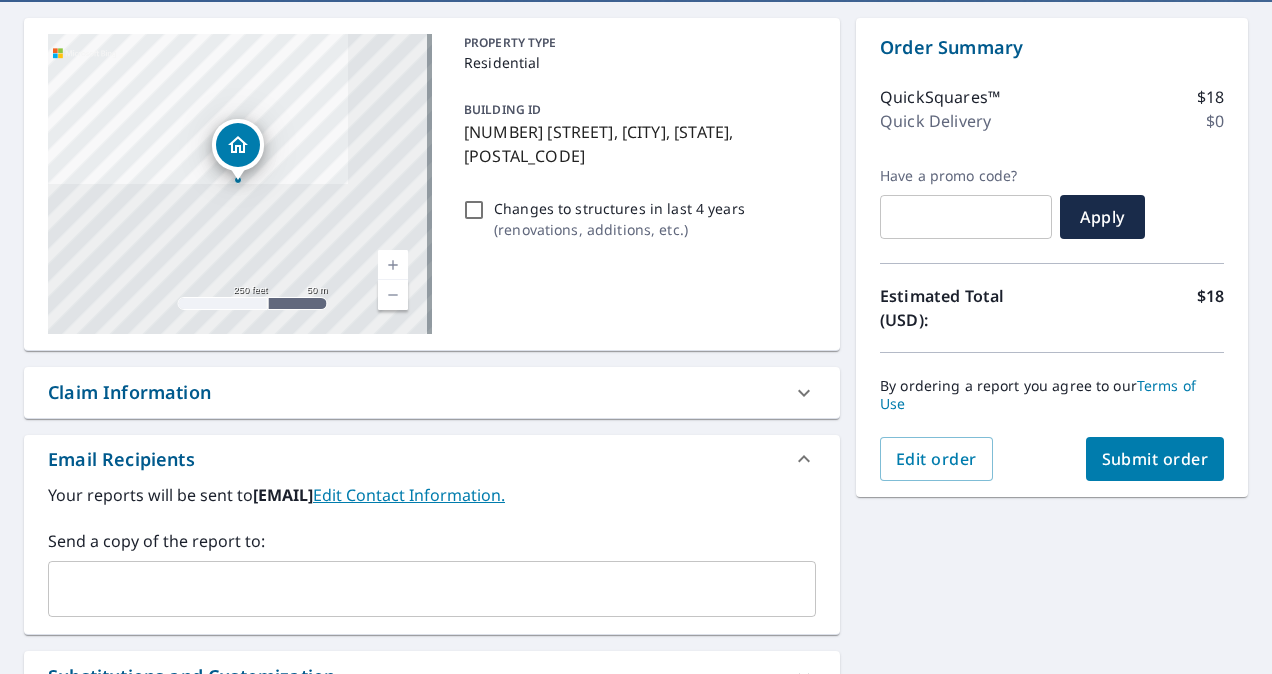 scroll, scrollTop: 188, scrollLeft: 0, axis: vertical 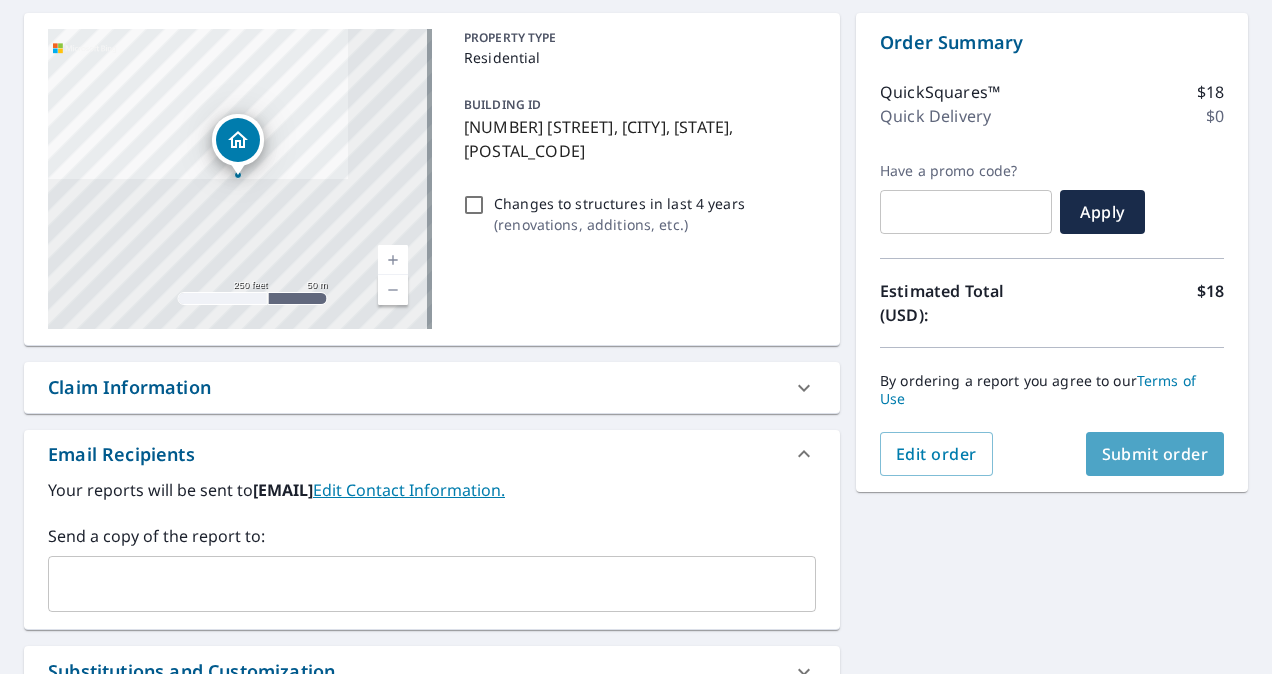 click on "Submit order" at bounding box center [1155, 454] 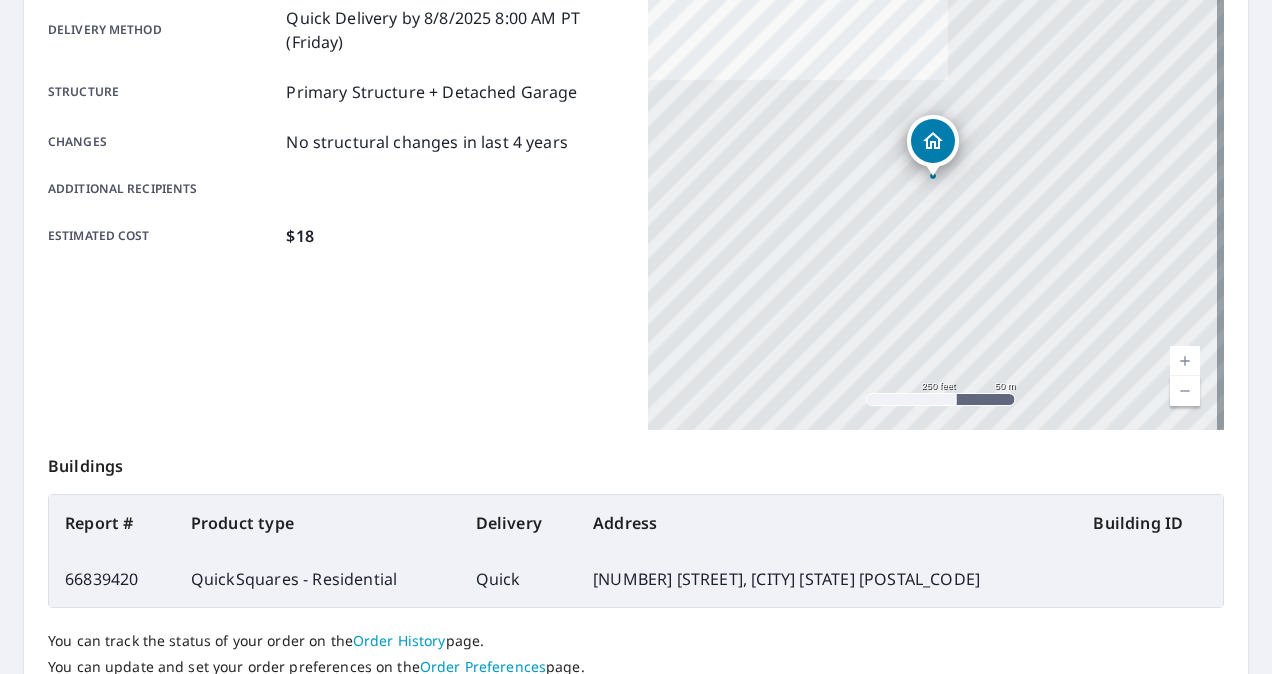 scroll, scrollTop: 398, scrollLeft: 0, axis: vertical 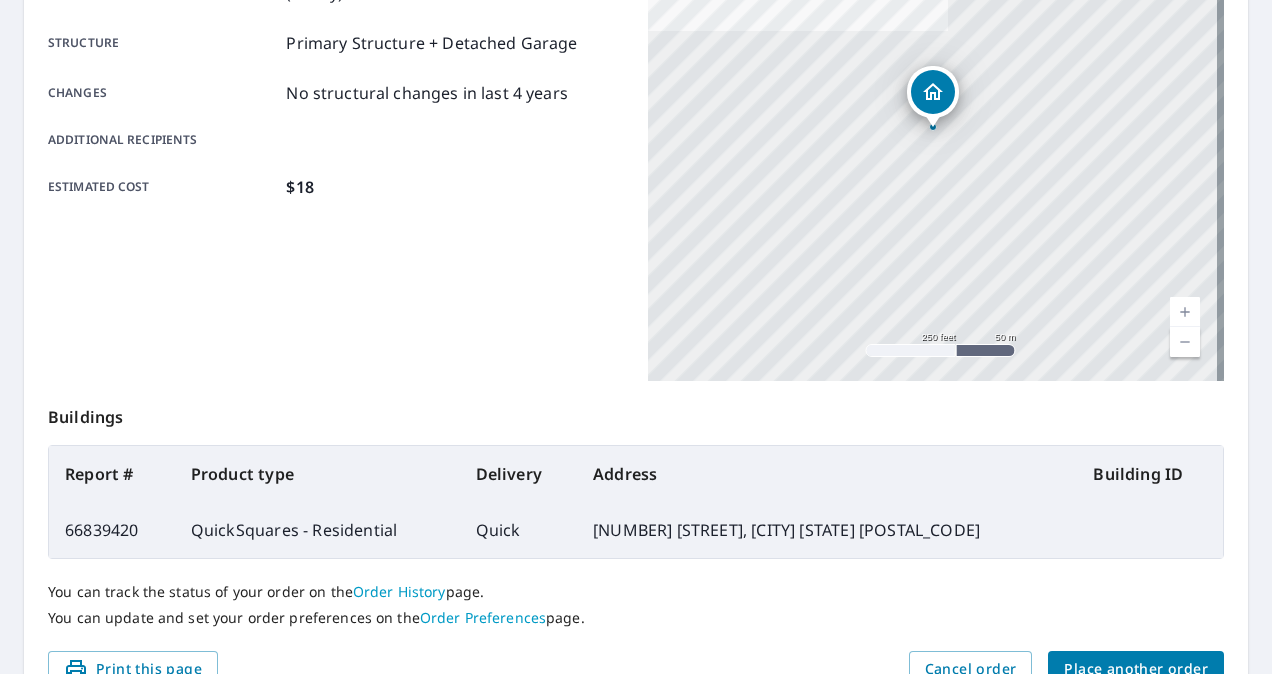 click on "Place another order" at bounding box center (1136, 669) 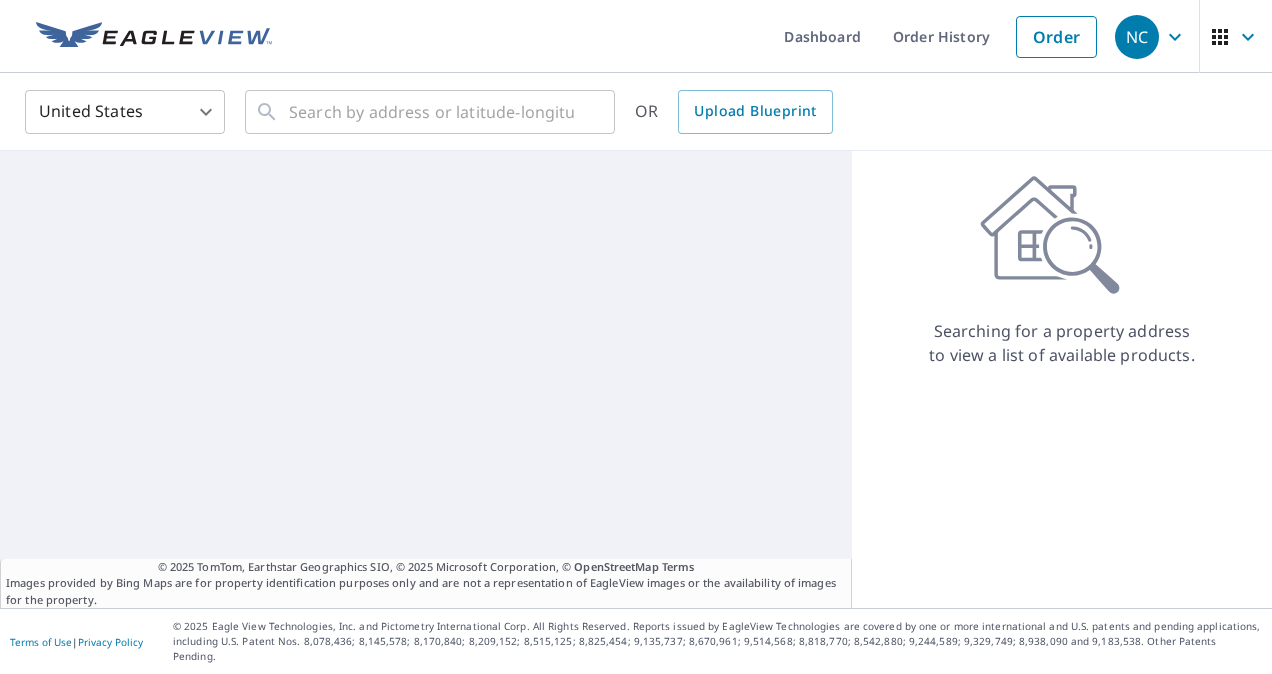 scroll, scrollTop: 0, scrollLeft: 0, axis: both 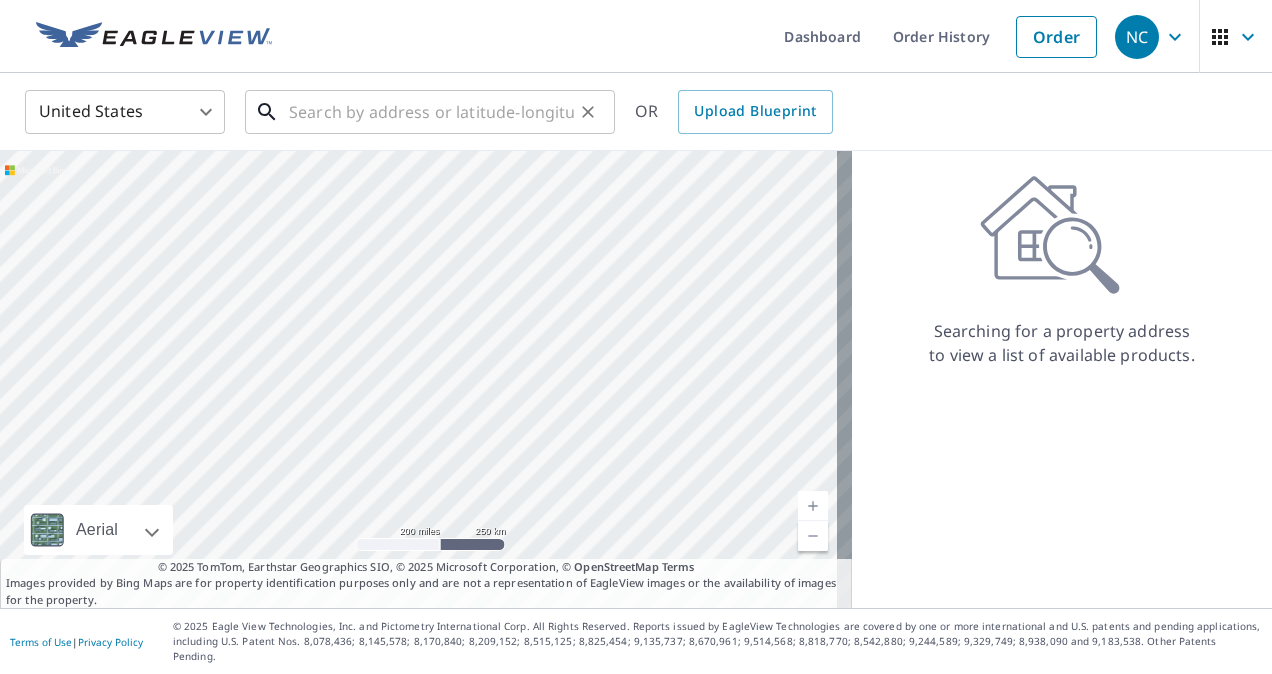 click at bounding box center (431, 112) 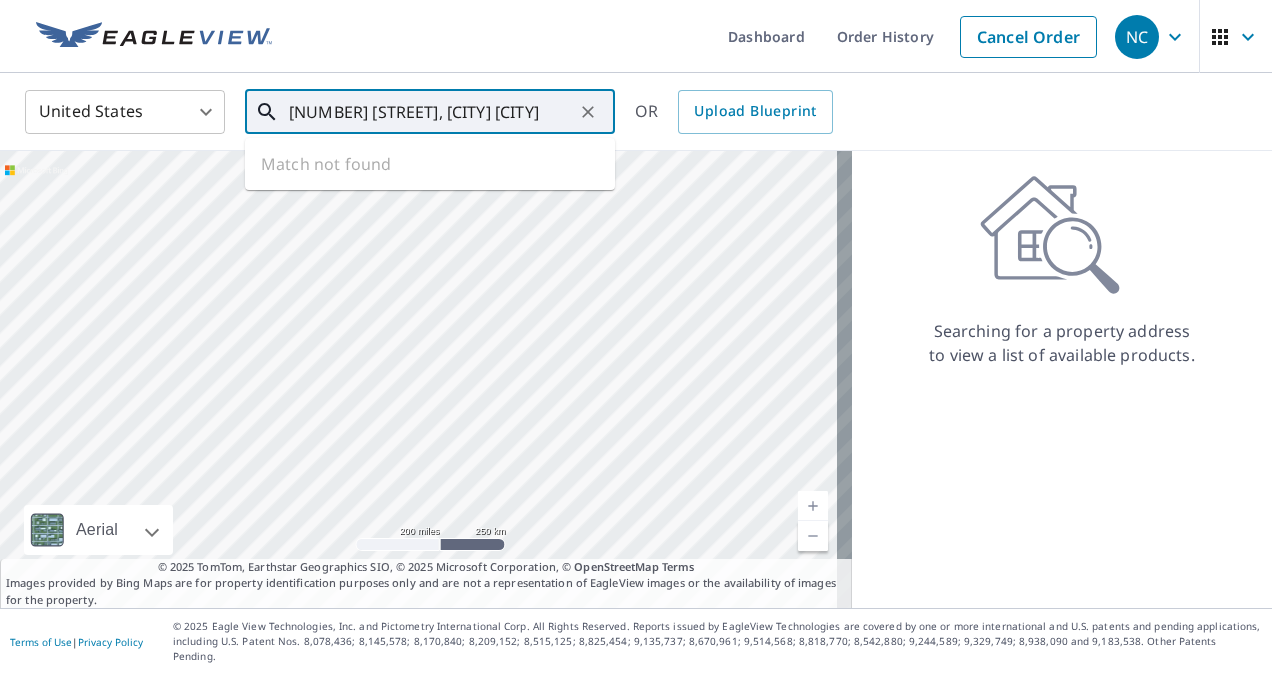 scroll, scrollTop: 0, scrollLeft: 9, axis: horizontal 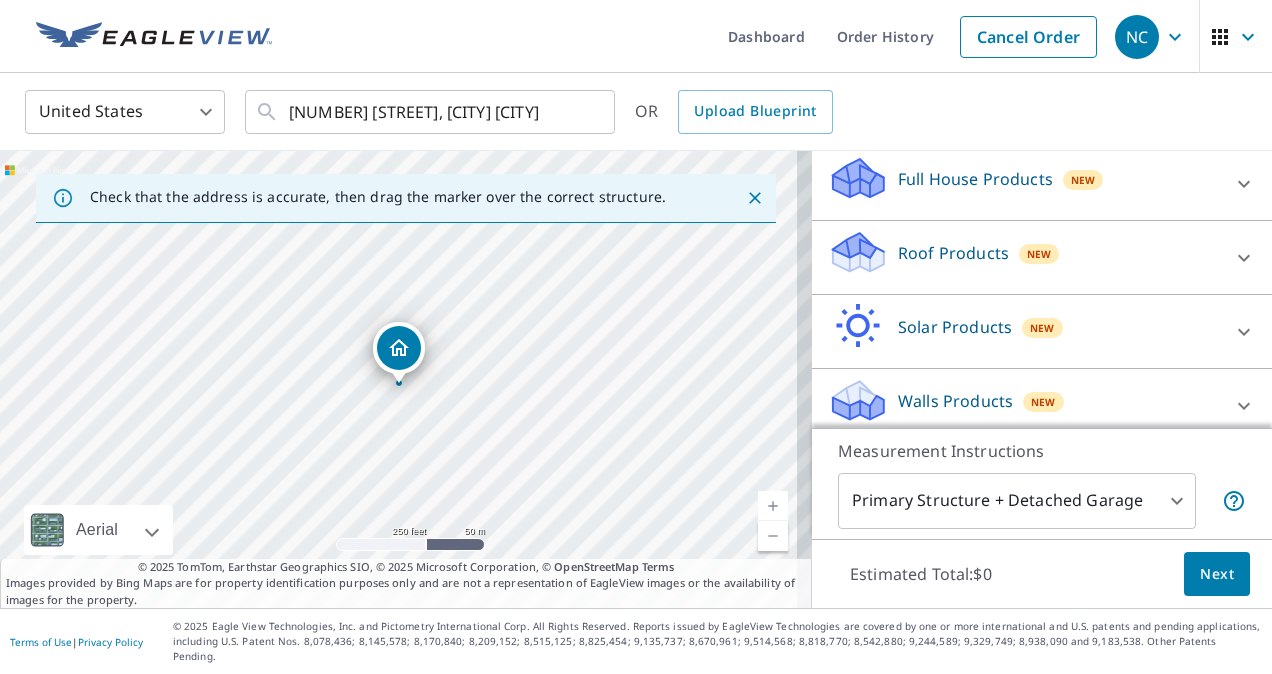 click on "Roof Products New" at bounding box center (1024, 257) 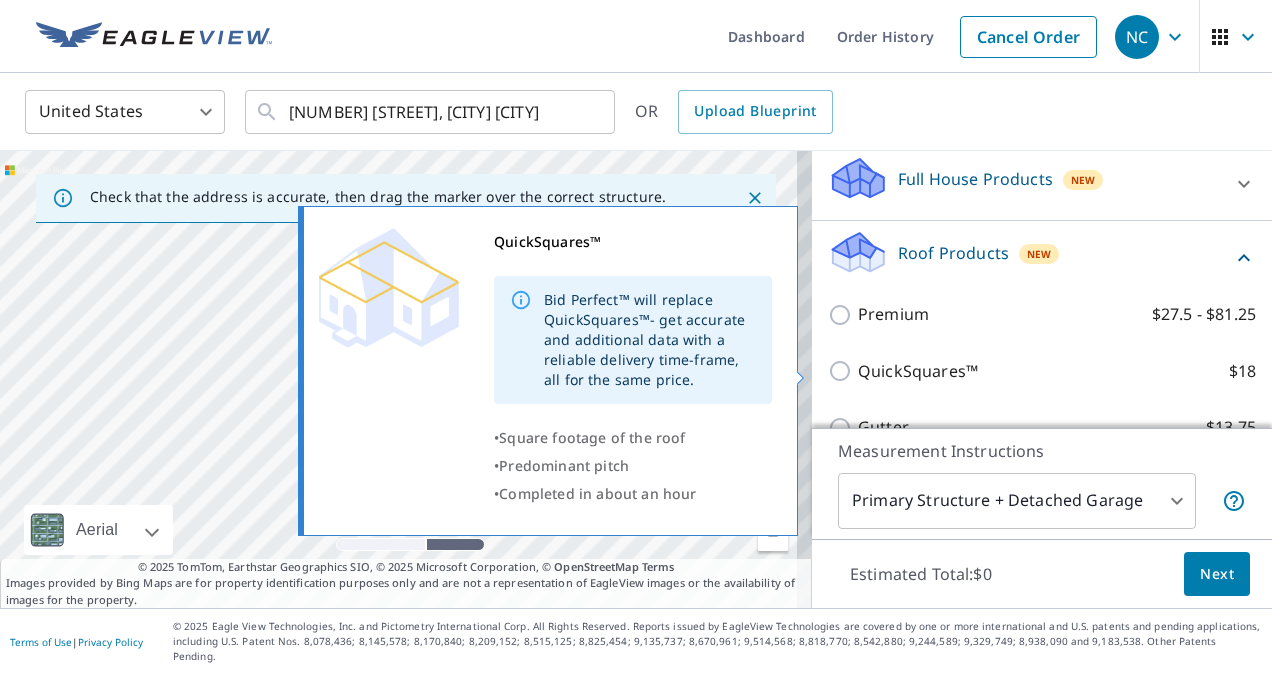 click on "QuickSquares™ $18" at bounding box center [843, 371] 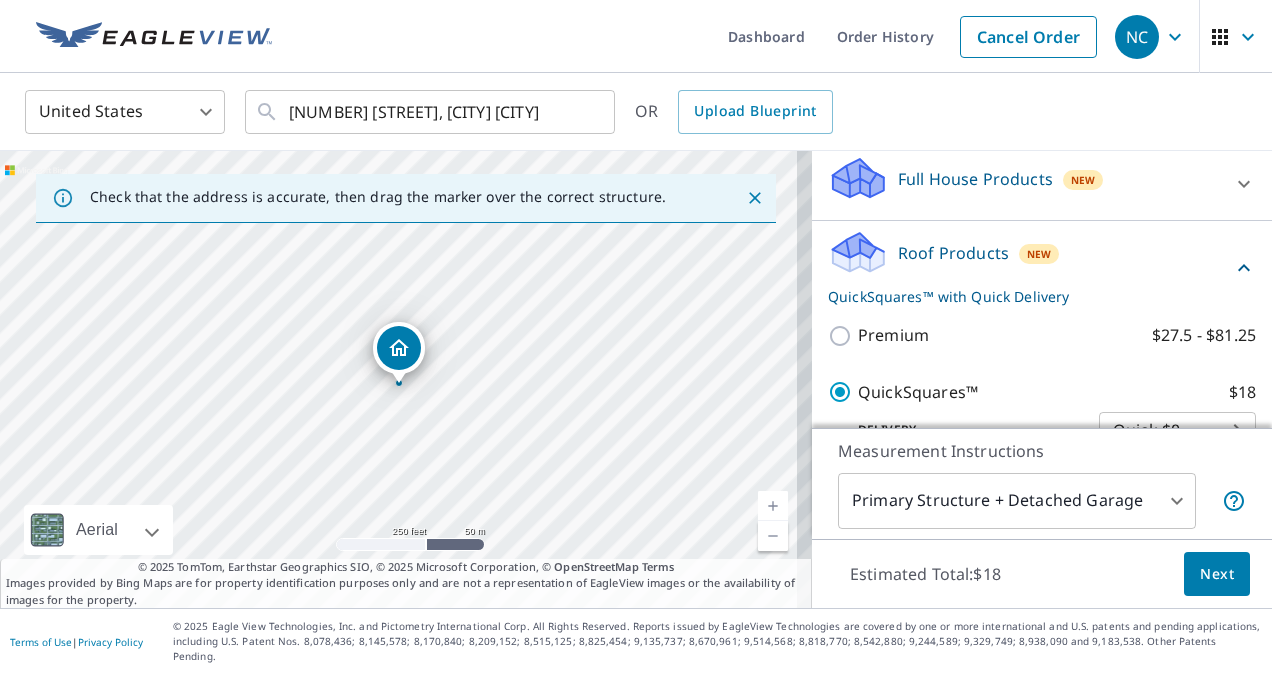 click on "Next" at bounding box center [1217, 574] 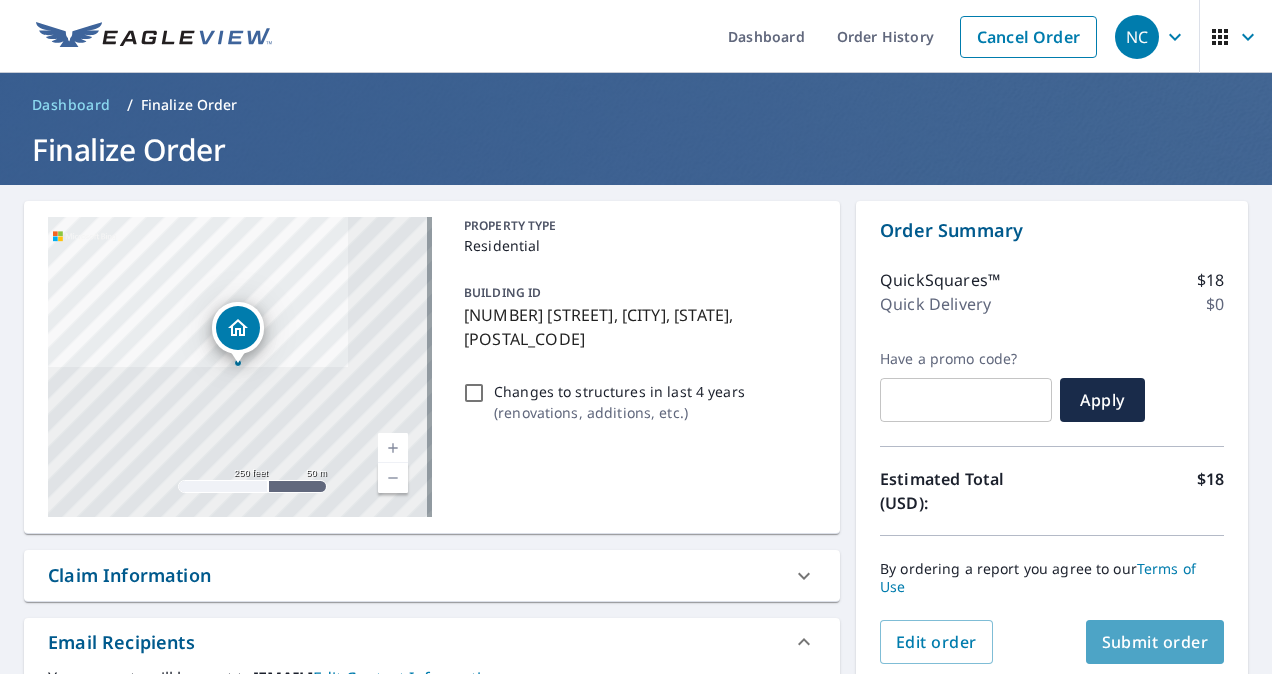 click on "Submit order" at bounding box center (1155, 642) 